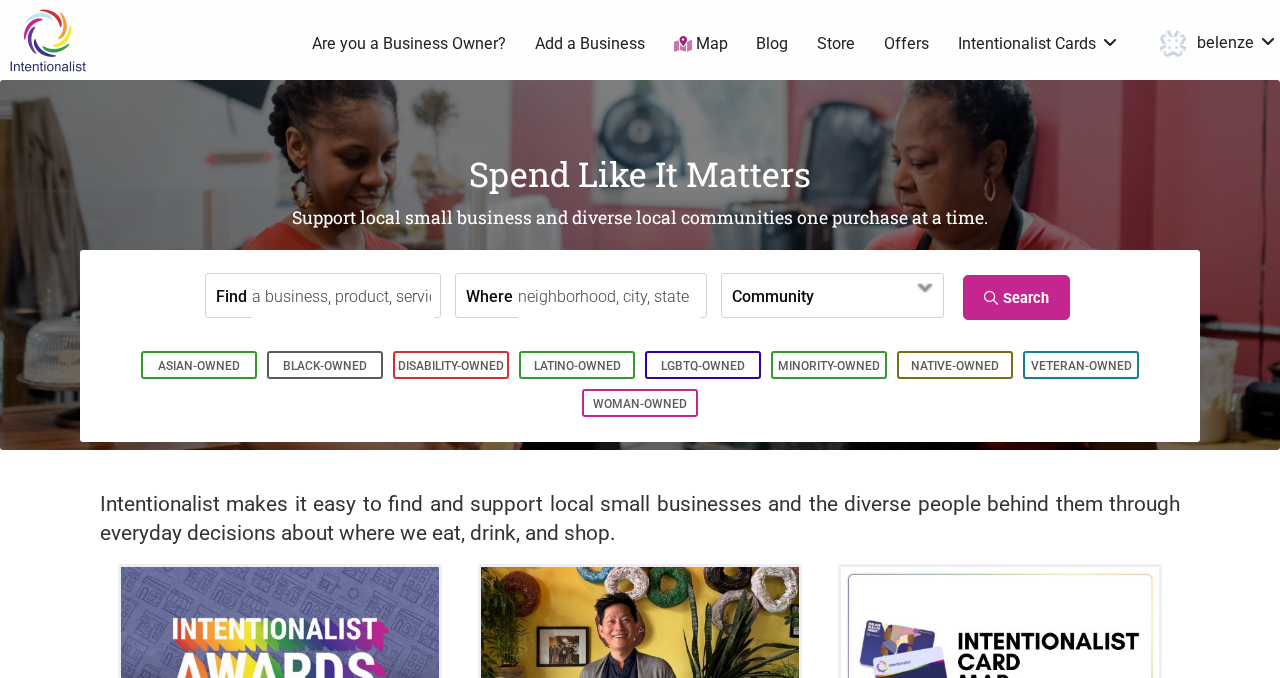 scroll, scrollTop: 0, scrollLeft: 0, axis: both 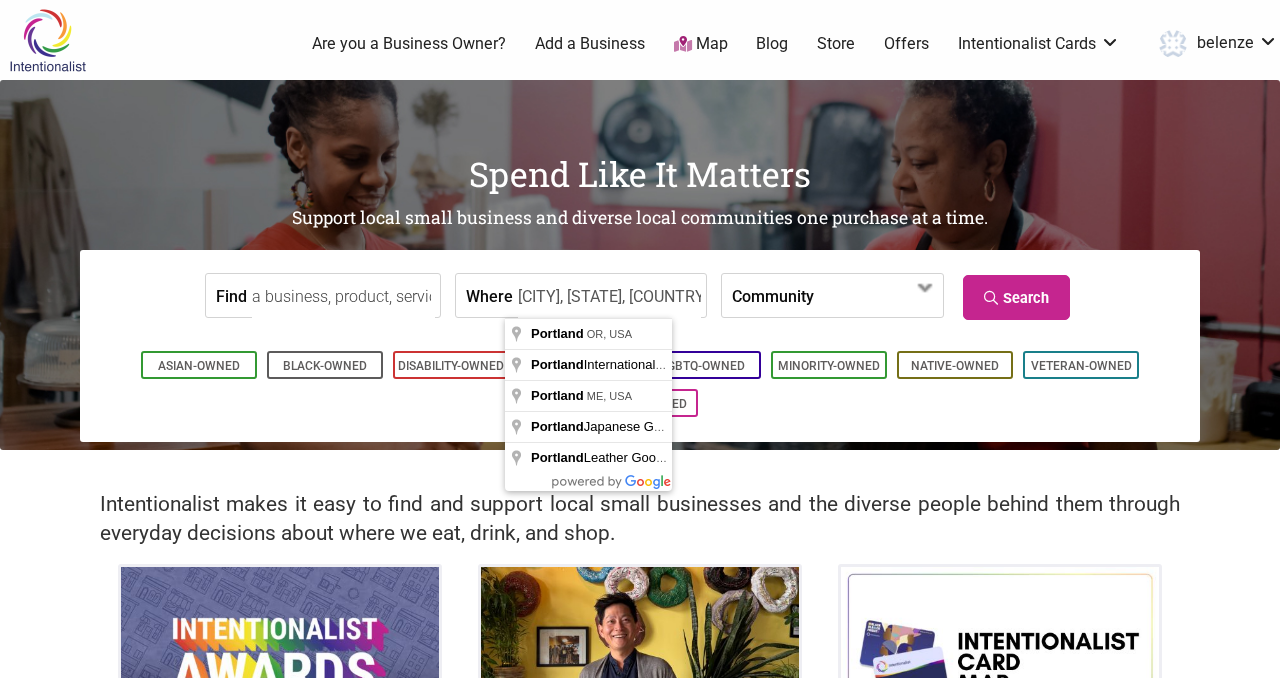type on "[CITY], [STATE], [COUNTRY]" 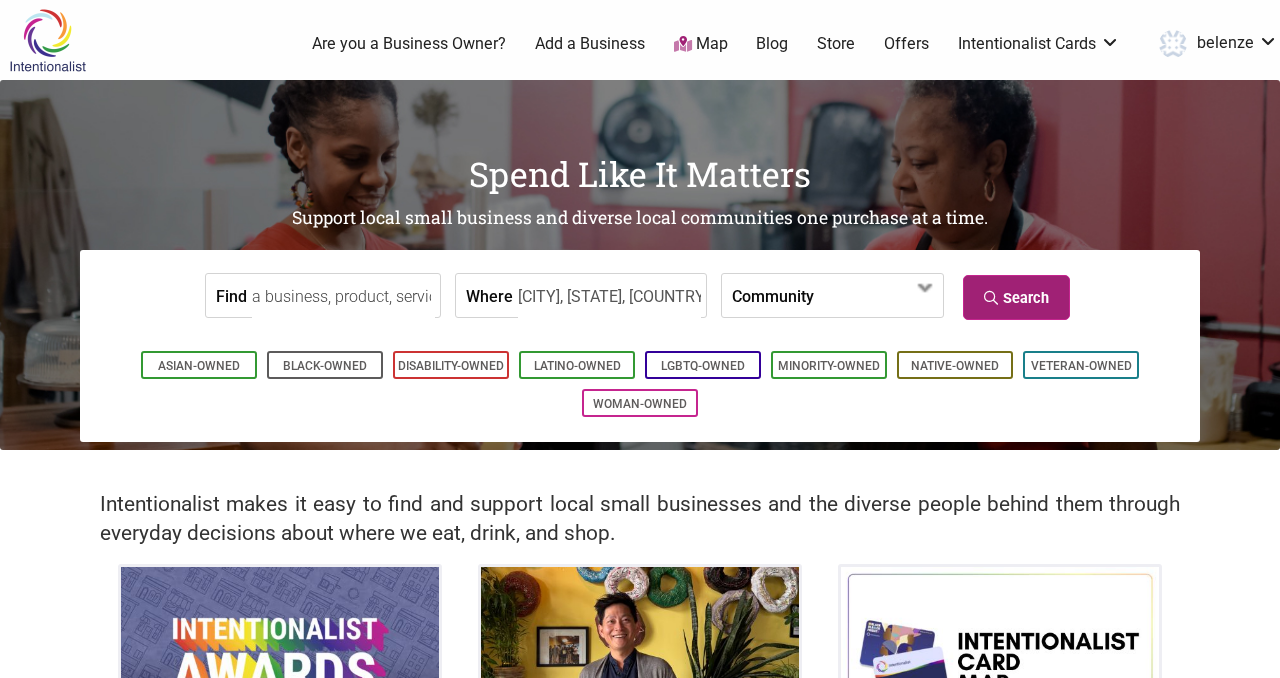 click at bounding box center (993, 298) 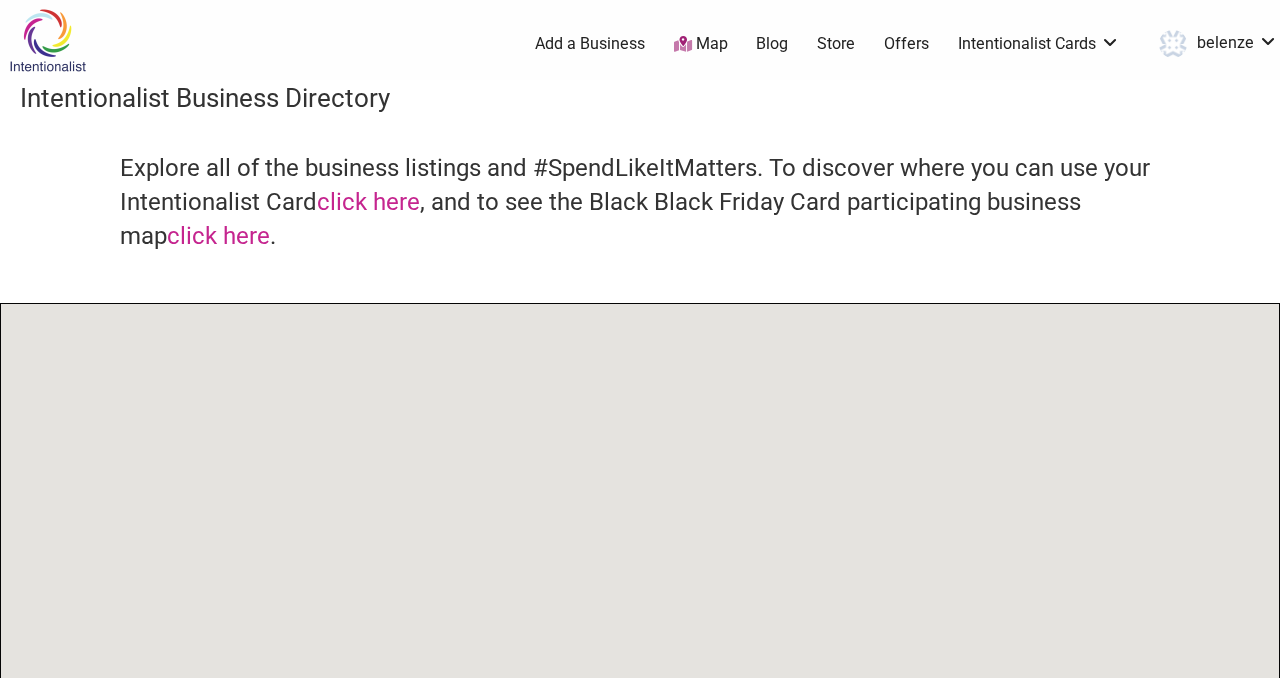 scroll, scrollTop: 0, scrollLeft: 0, axis: both 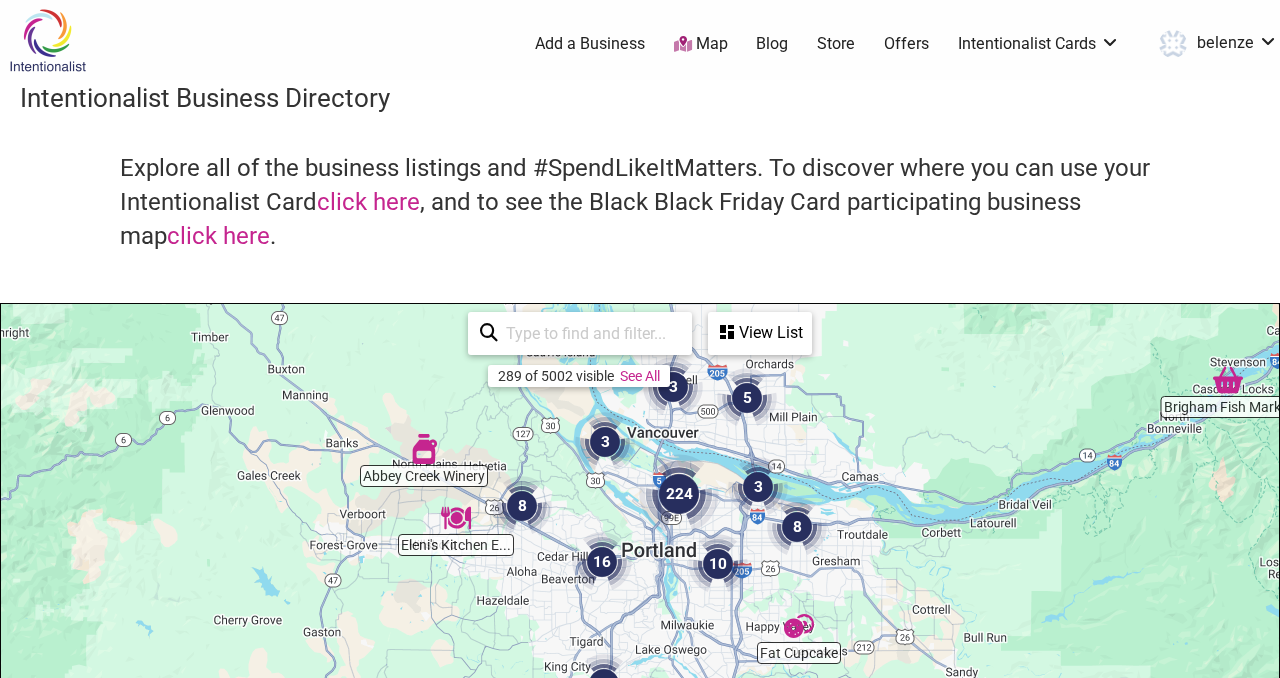 drag, startPoint x: 695, startPoint y: 589, endPoint x: 714, endPoint y: 441, distance: 149.21461 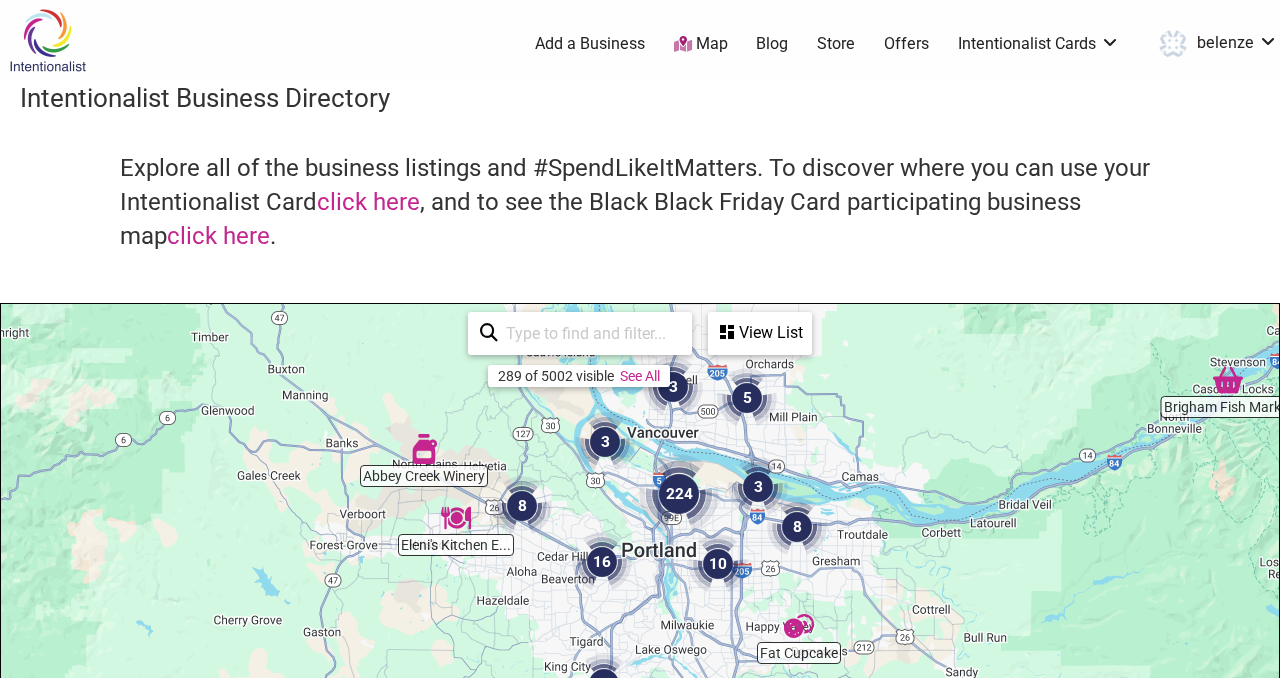 click at bounding box center (679, 494) 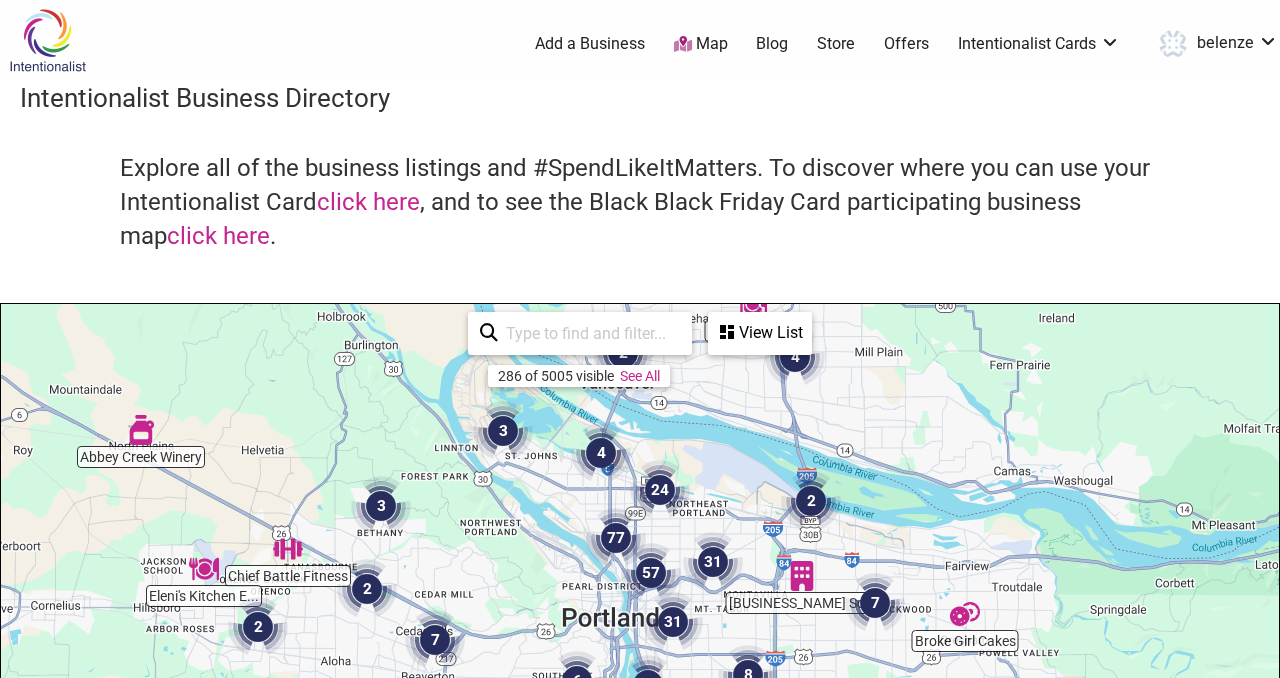 click at bounding box center (713, 562) 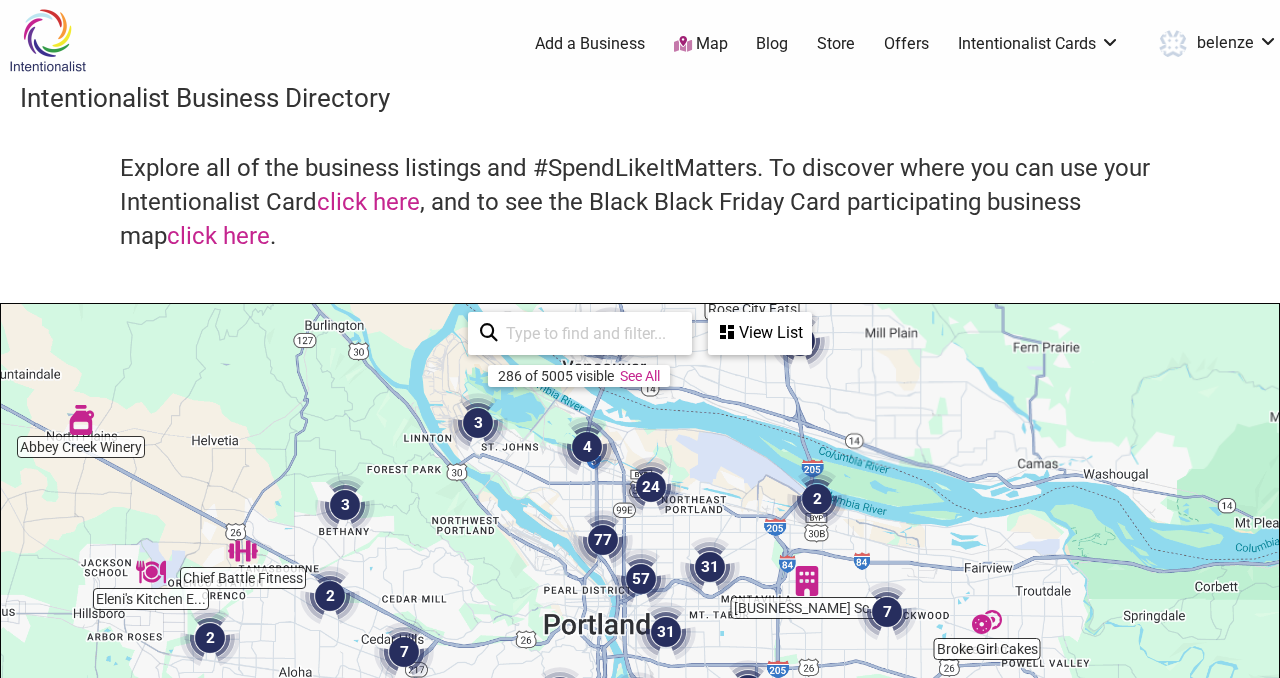 click at bounding box center [710, 567] 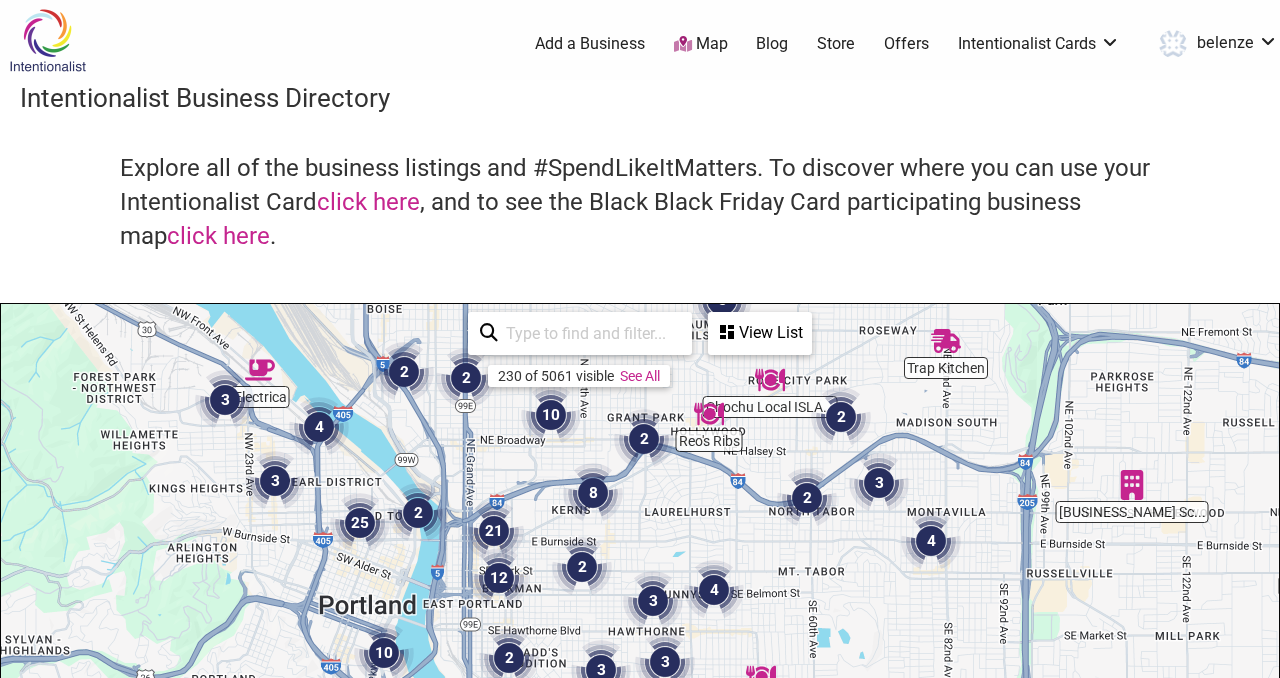 drag, startPoint x: 448, startPoint y: 586, endPoint x: 607, endPoint y: 366, distance: 271.44244 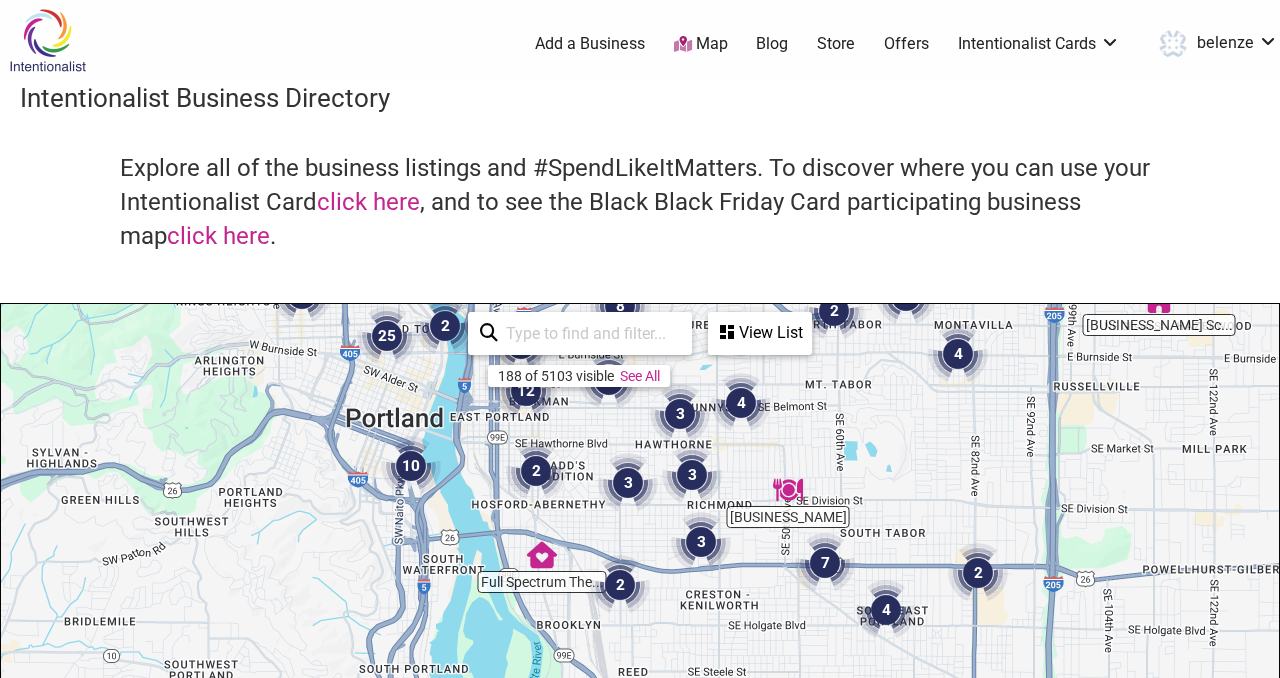 drag, startPoint x: 554, startPoint y: 620, endPoint x: 581, endPoint y: 429, distance: 192.89894 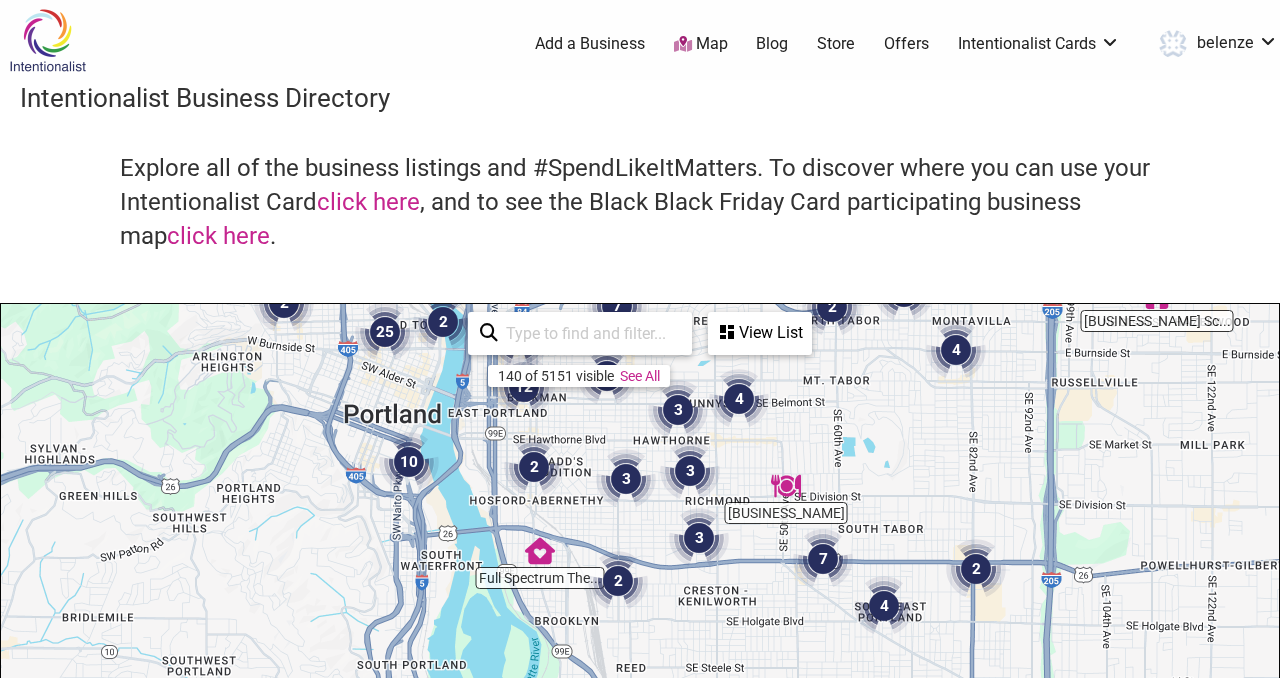 click on "To navigate, press the arrow keys." at bounding box center (640, 693) 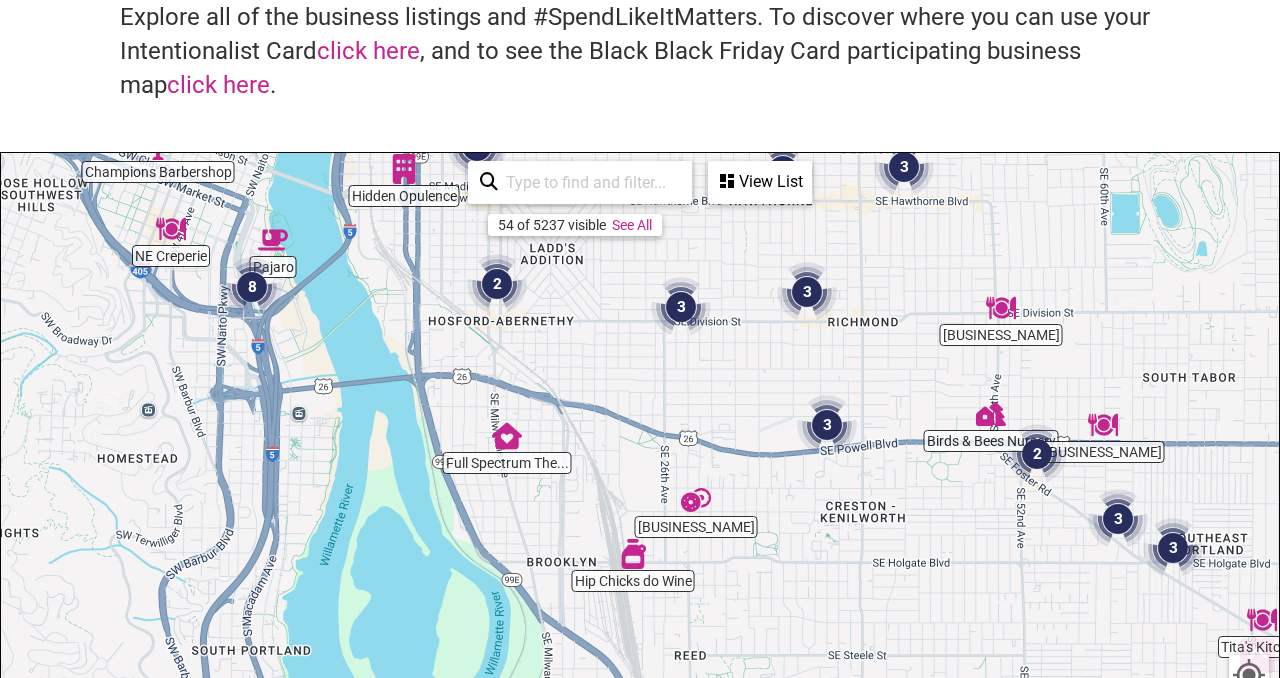 scroll, scrollTop: 152, scrollLeft: 0, axis: vertical 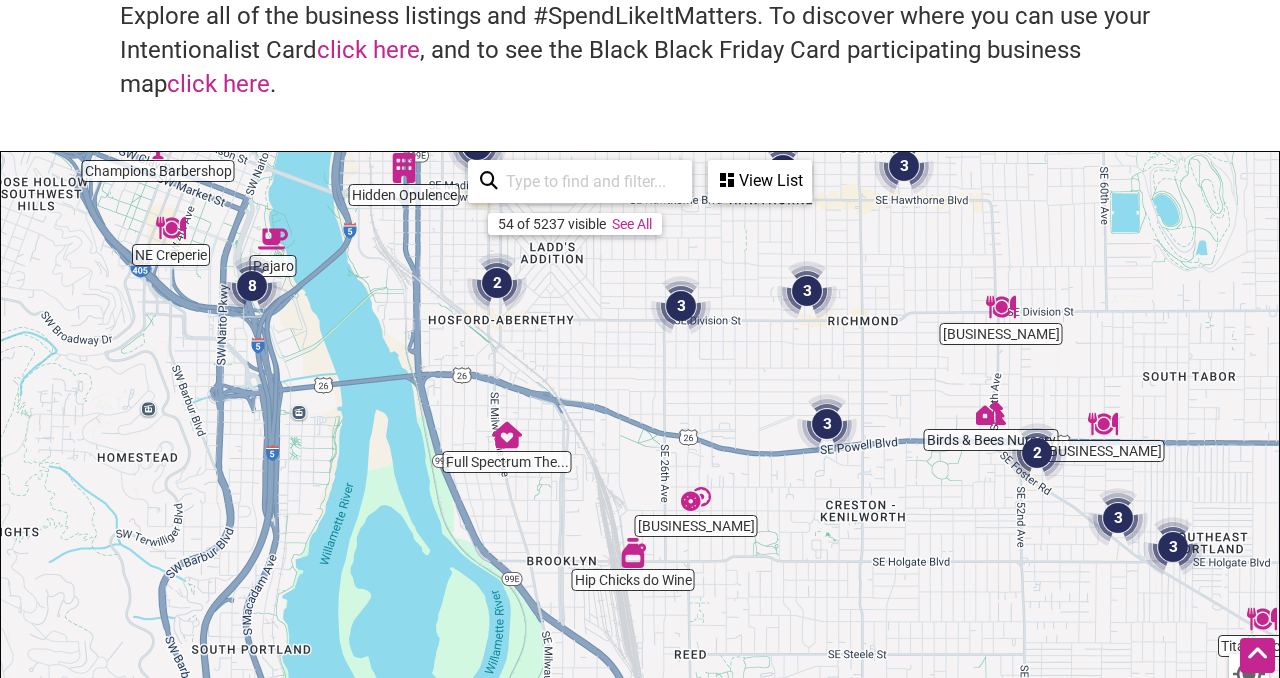 click on "View List" at bounding box center [760, 181] 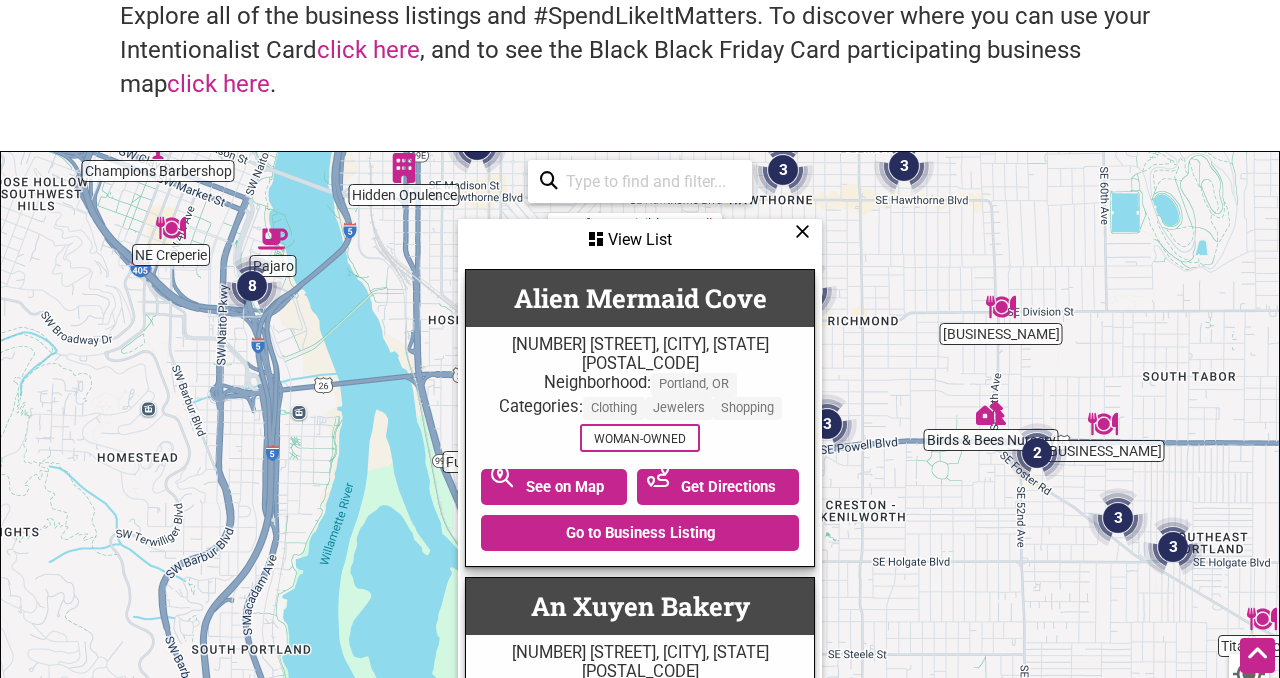 click at bounding box center (802, 231) 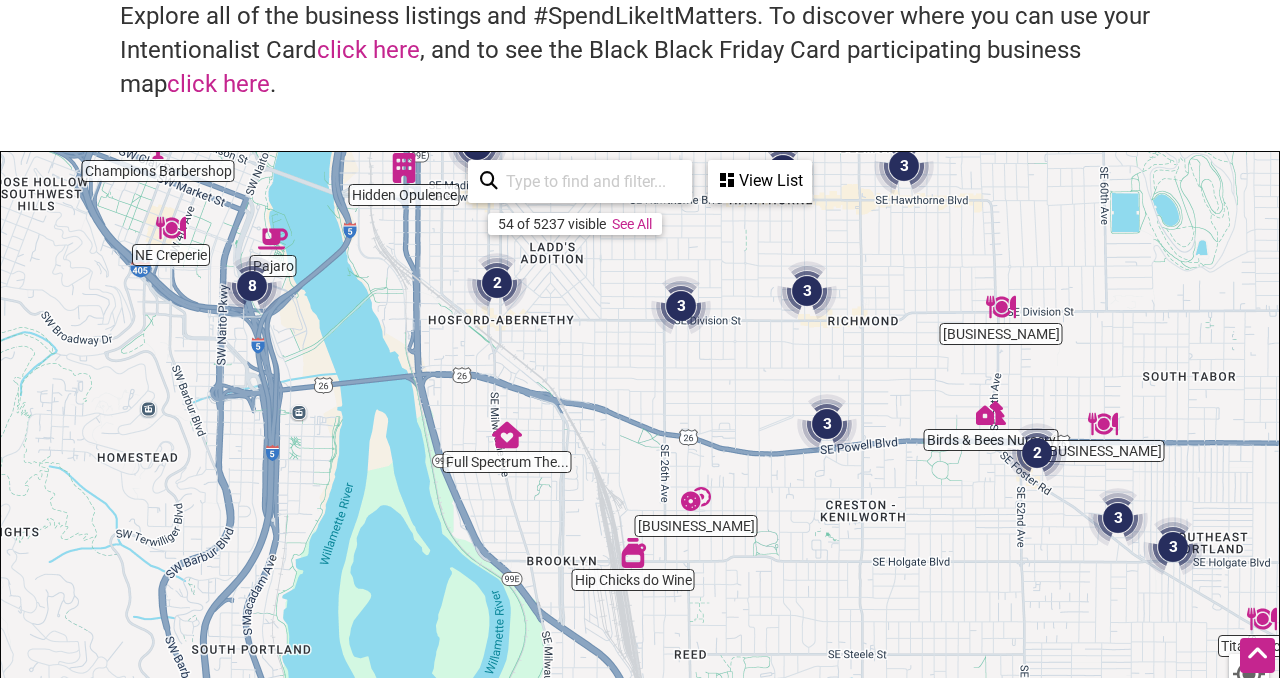 click at bounding box center (1262, 619) 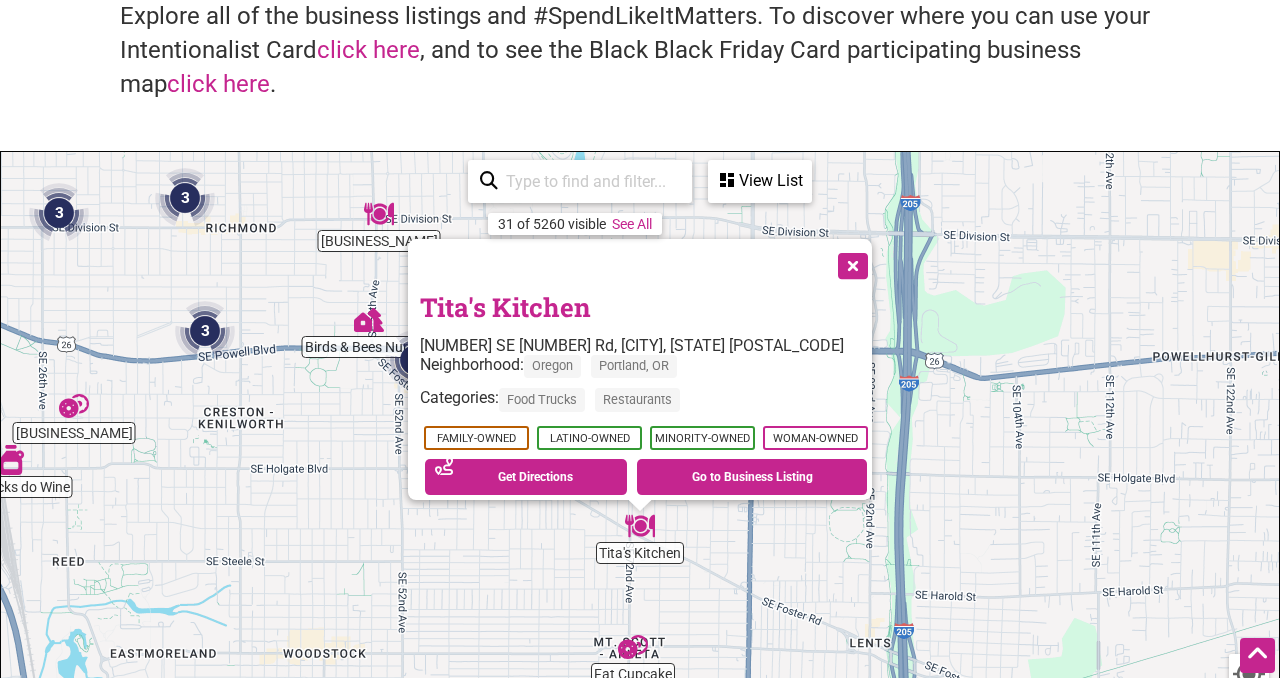 click at bounding box center (851, 264) 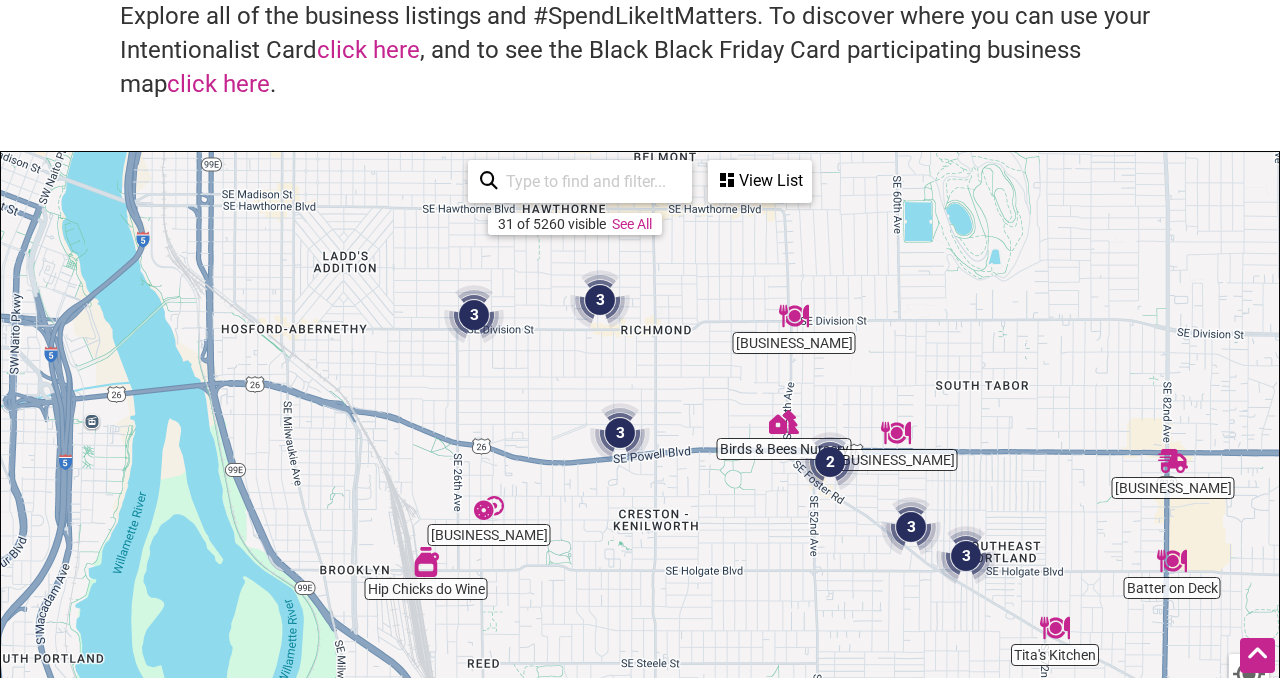 drag, startPoint x: 249, startPoint y: 484, endPoint x: 670, endPoint y: 586, distance: 433.1801 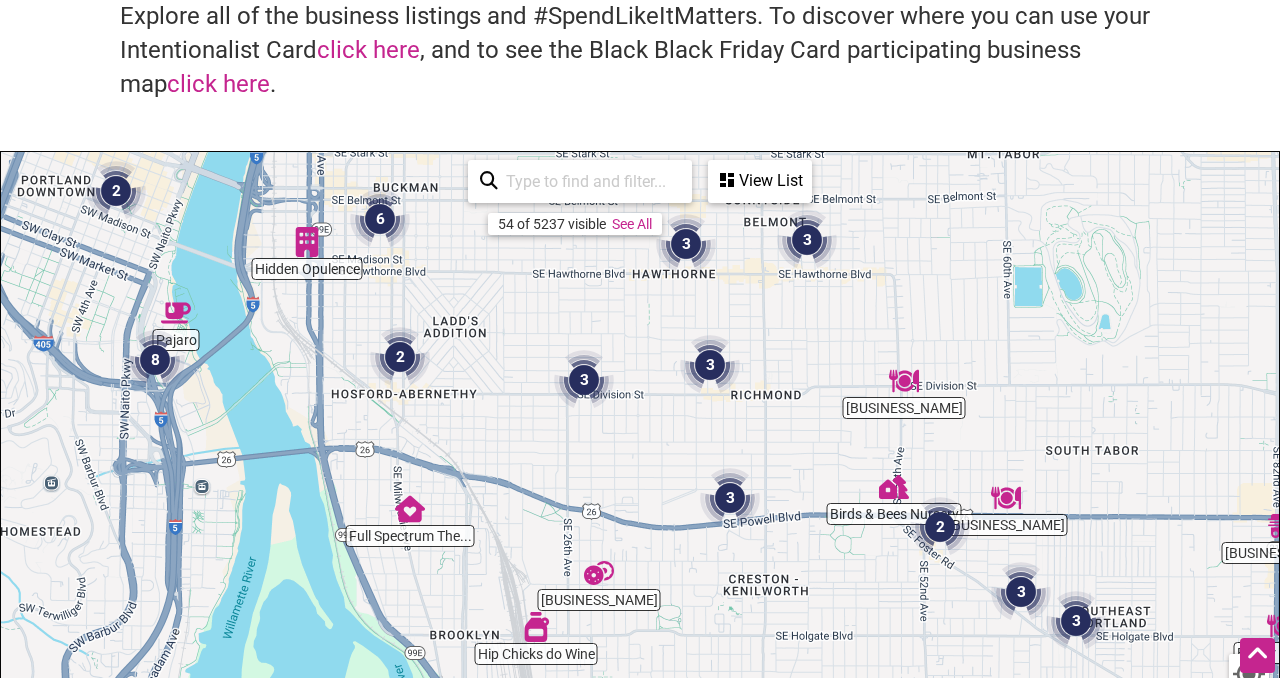drag, startPoint x: 404, startPoint y: 418, endPoint x: 515, endPoint y: 498, distance: 136.8247 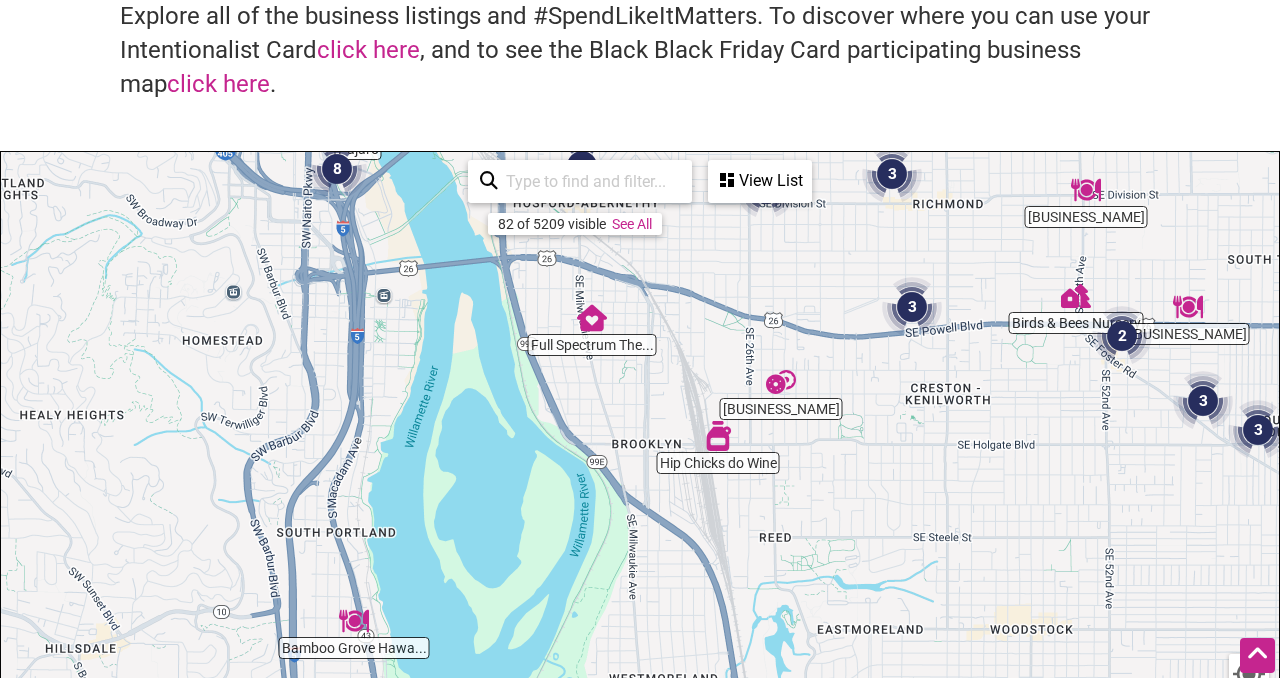 drag, startPoint x: 217, startPoint y: 478, endPoint x: 377, endPoint y: 267, distance: 264.8037 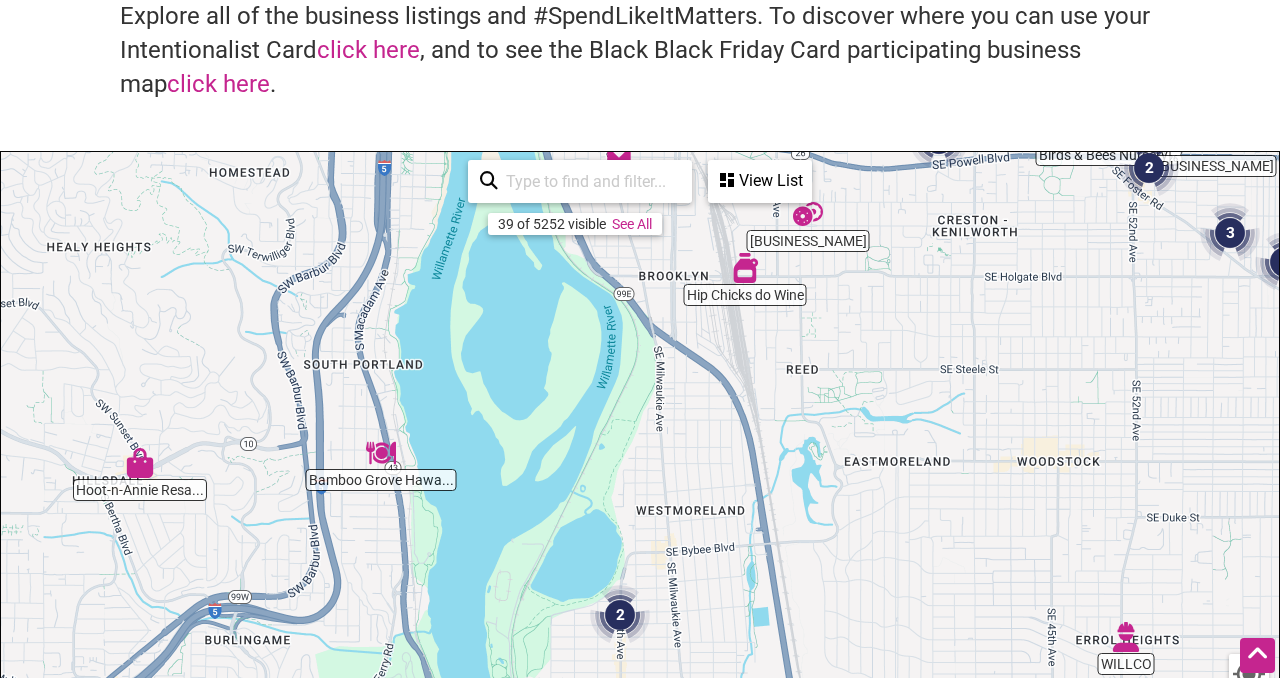 drag, startPoint x: 358, startPoint y: 486, endPoint x: 375, endPoint y: 274, distance: 212.68051 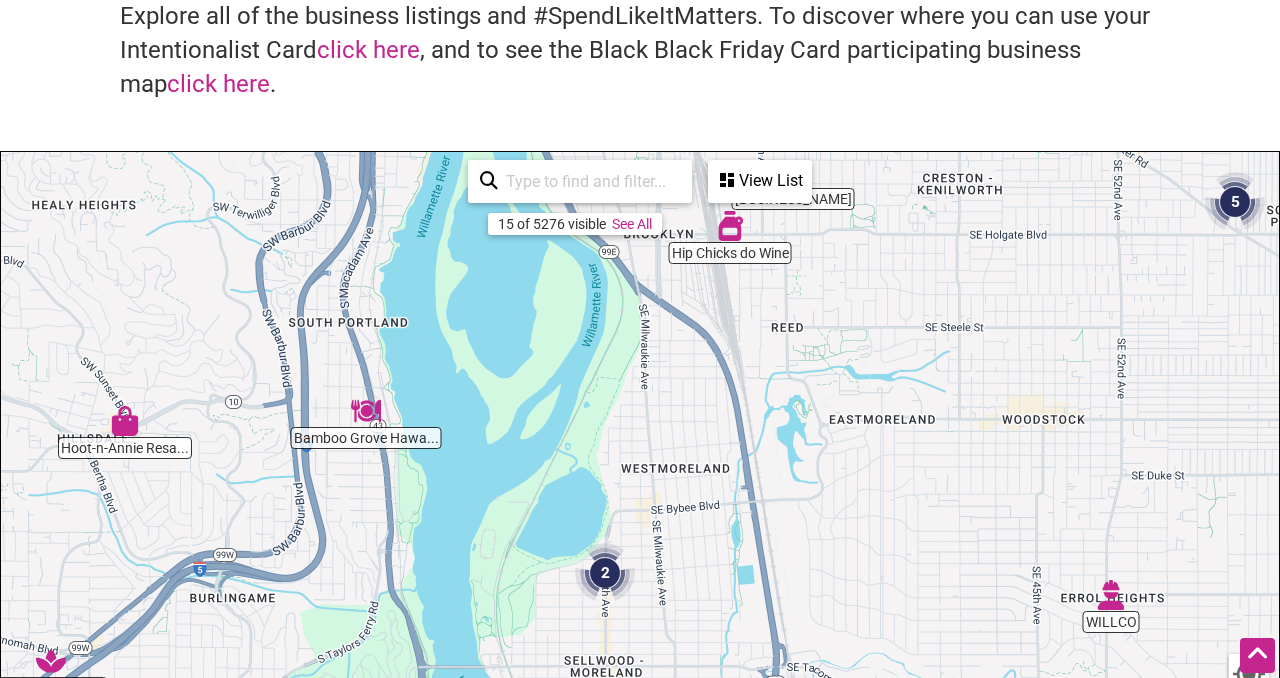 click at bounding box center [366, 411] 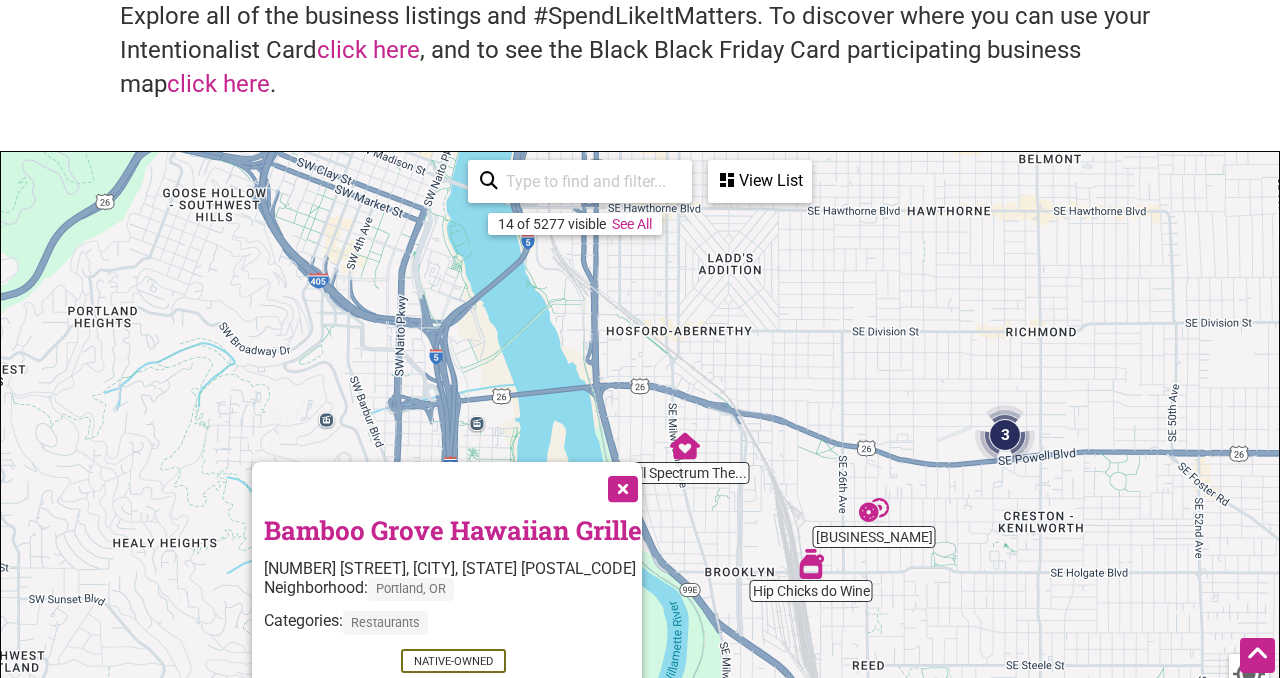 drag, startPoint x: 970, startPoint y: 250, endPoint x: 773, endPoint y: 476, distance: 299.80826 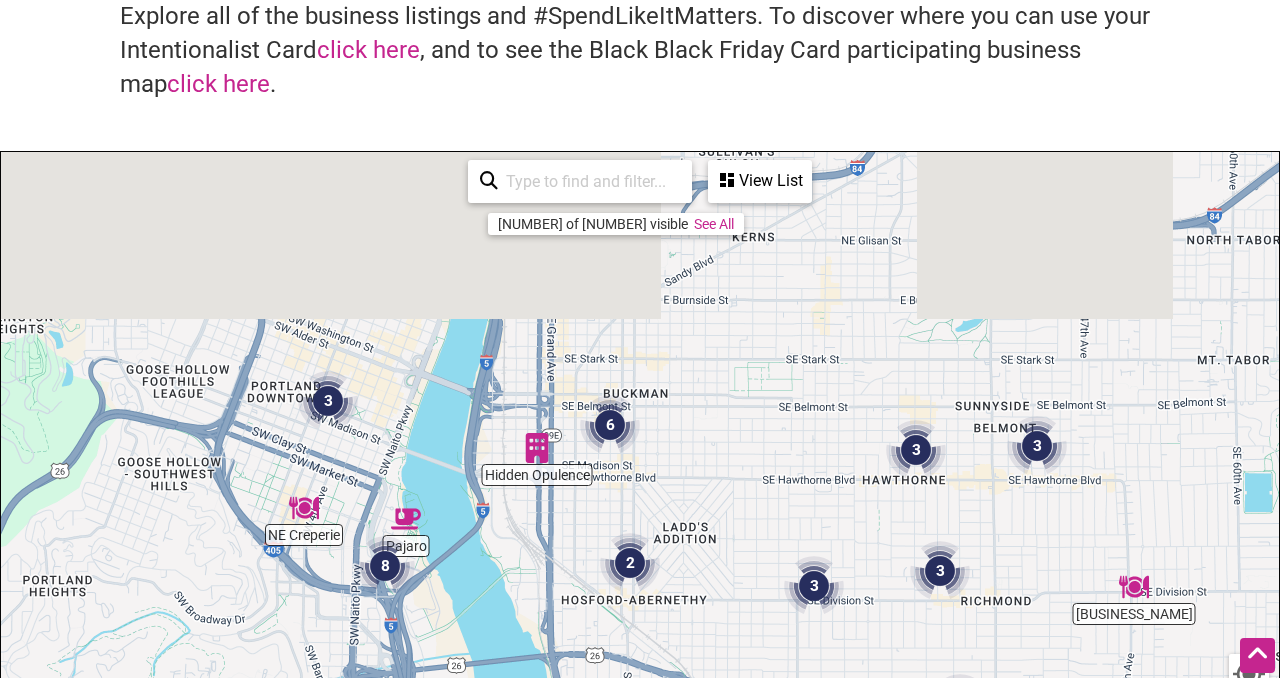 drag, startPoint x: 797, startPoint y: 298, endPoint x: 753, endPoint y: 569, distance: 274.5487 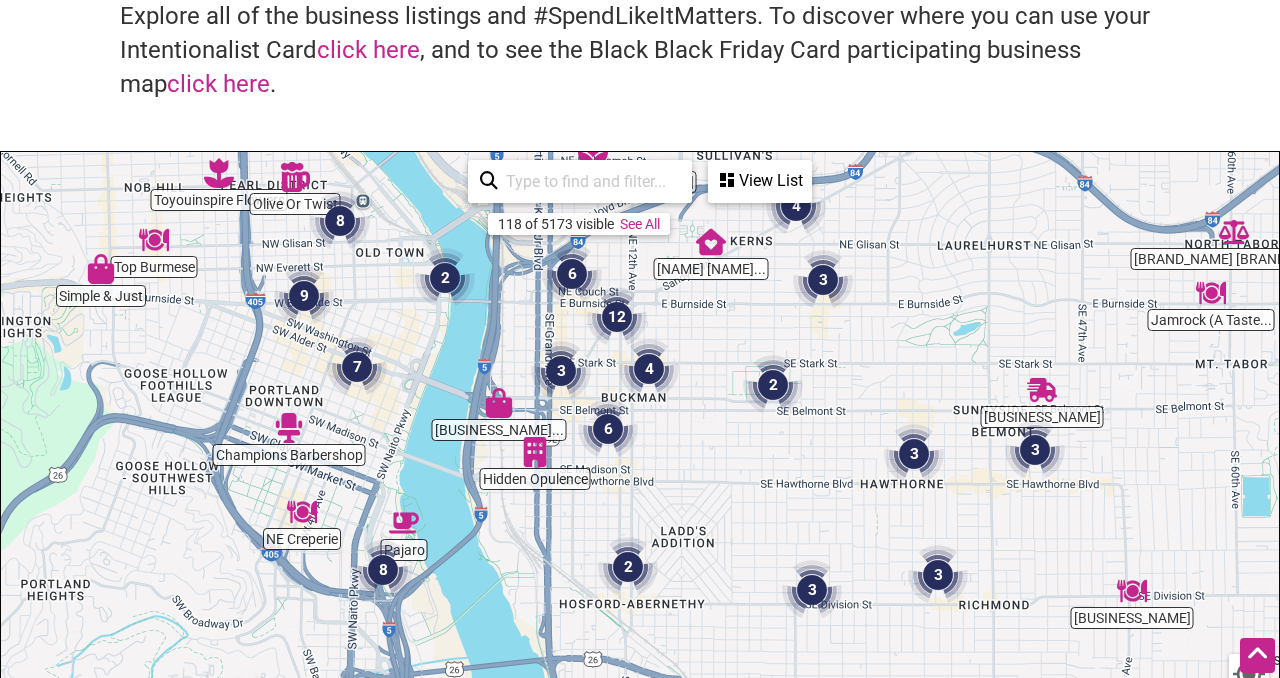 click on "To navigate, press the arrow keys." at bounding box center [640, 541] 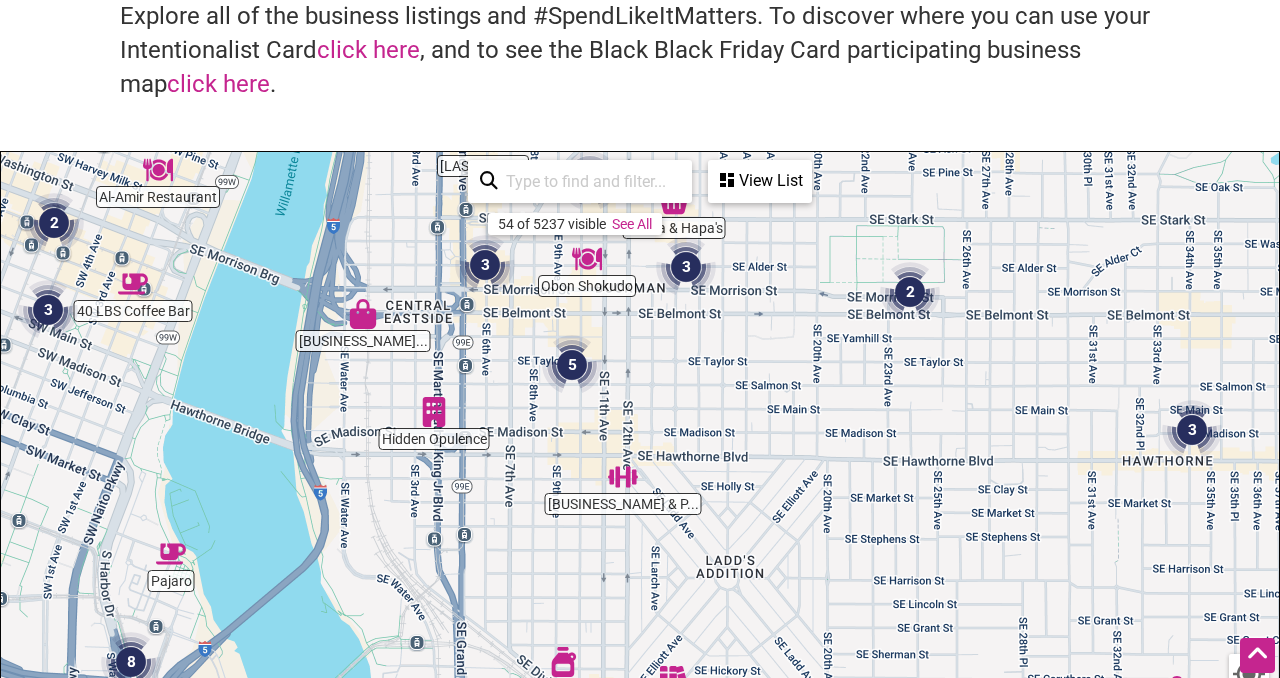 click on "To navigate, press the arrow keys." at bounding box center [640, 541] 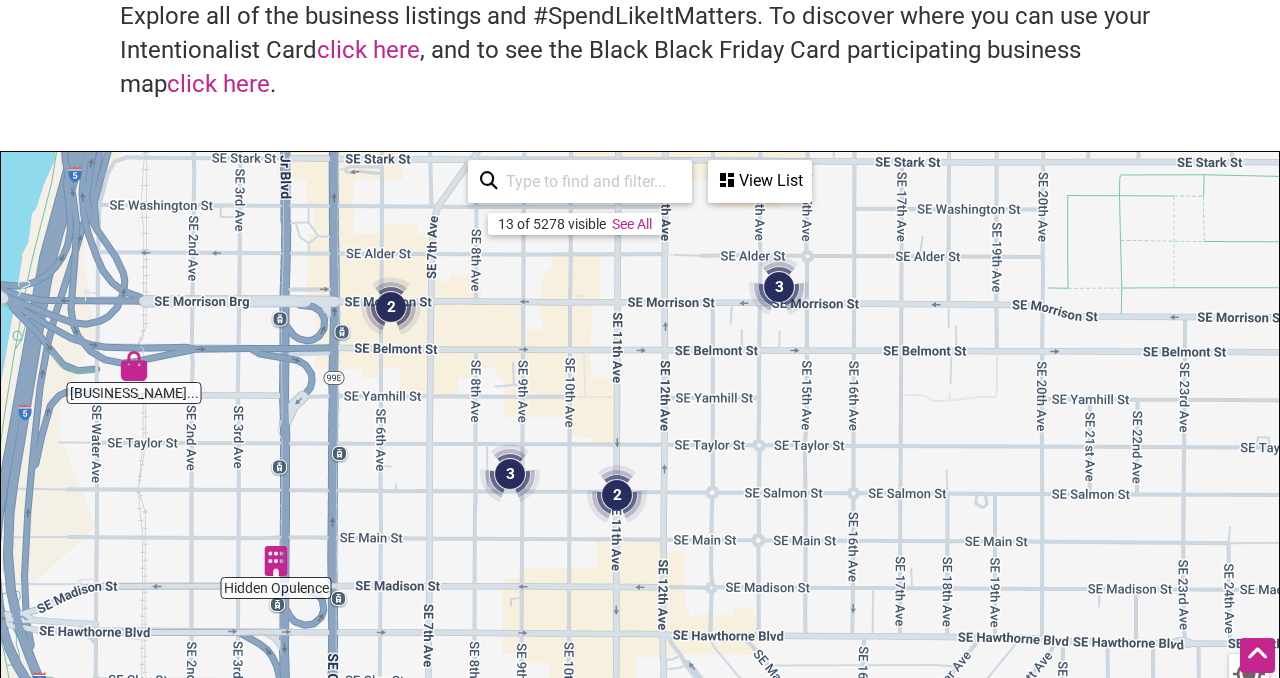 drag, startPoint x: 501, startPoint y: 320, endPoint x: 408, endPoint y: 453, distance: 162.28987 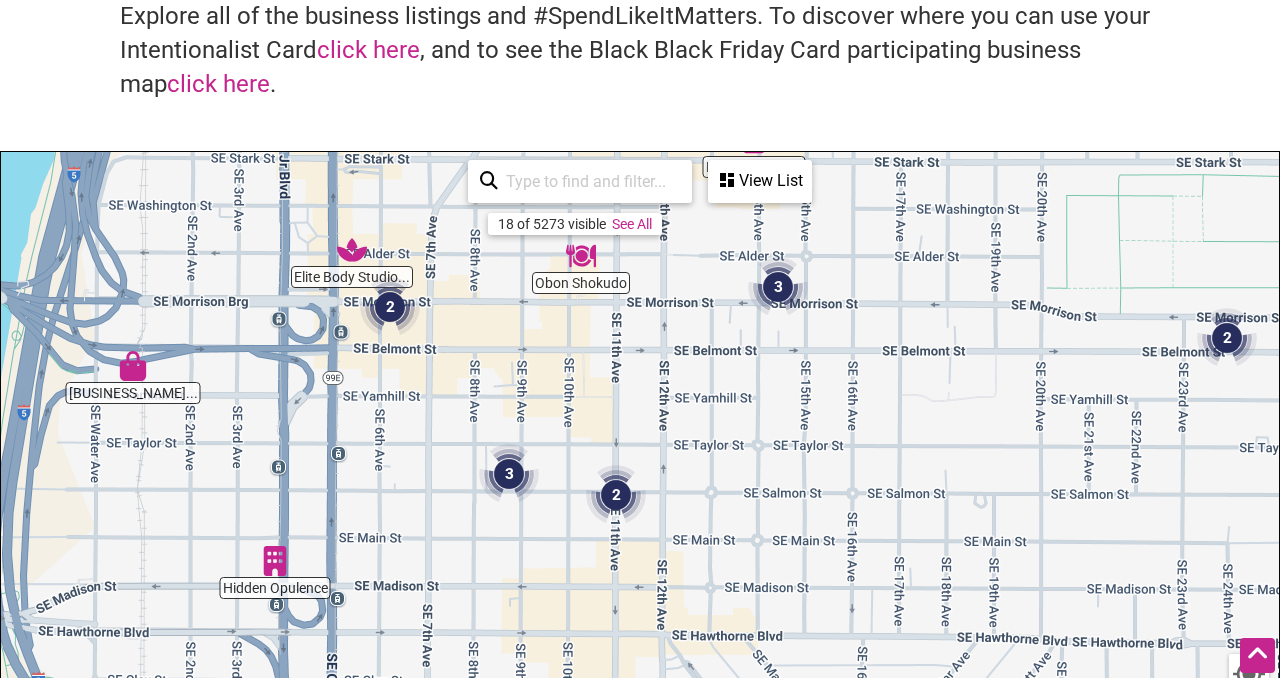 click at bounding box center (509, 474) 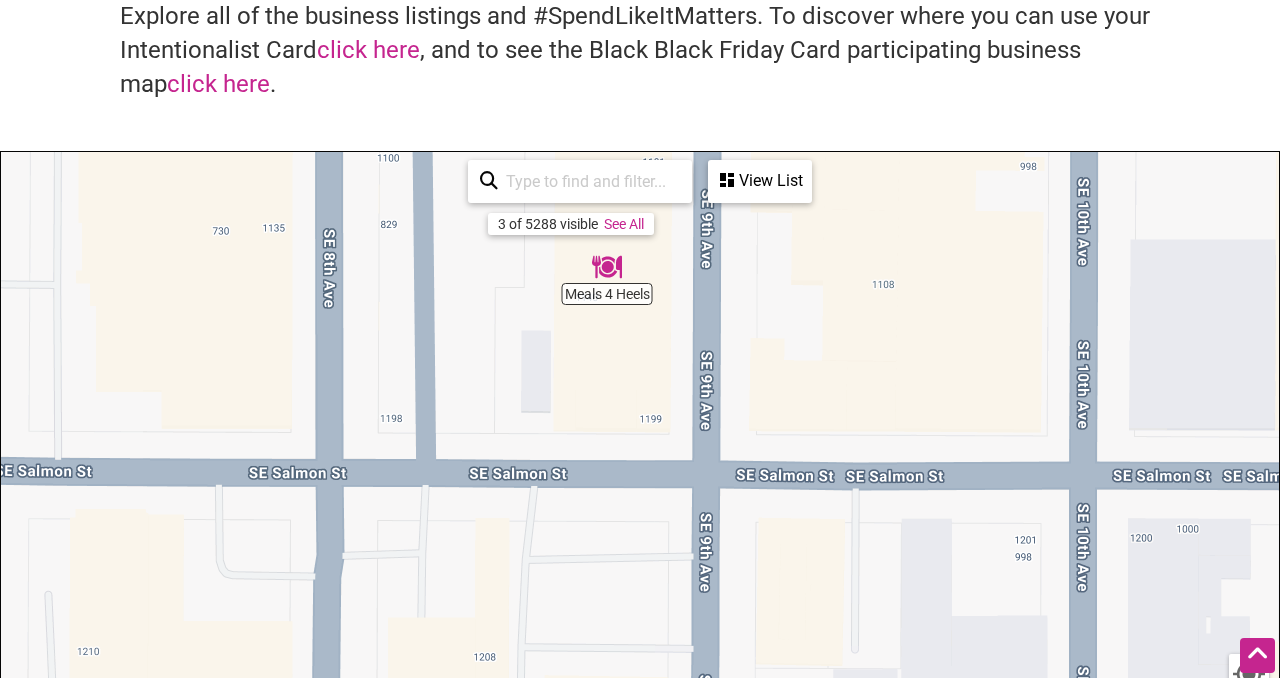 drag, startPoint x: 868, startPoint y: 527, endPoint x: 693, endPoint y: 298, distance: 288.21173 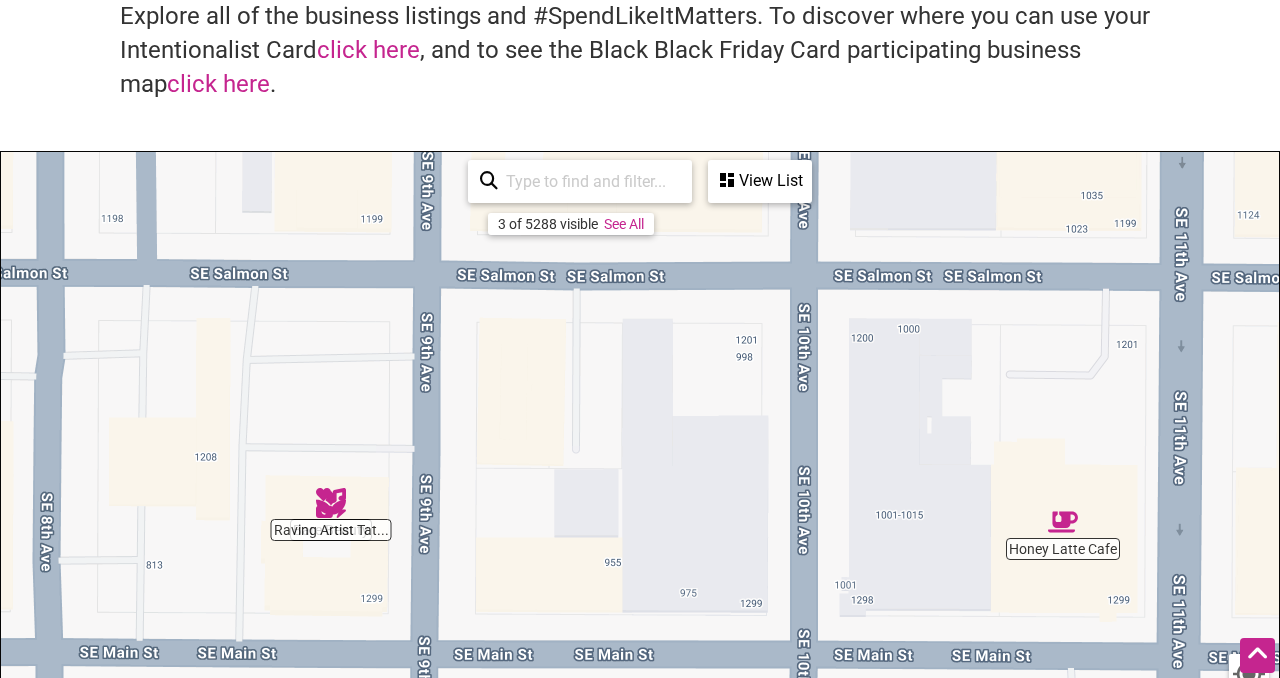 drag, startPoint x: 706, startPoint y: 459, endPoint x: 573, endPoint y: 451, distance: 133.24039 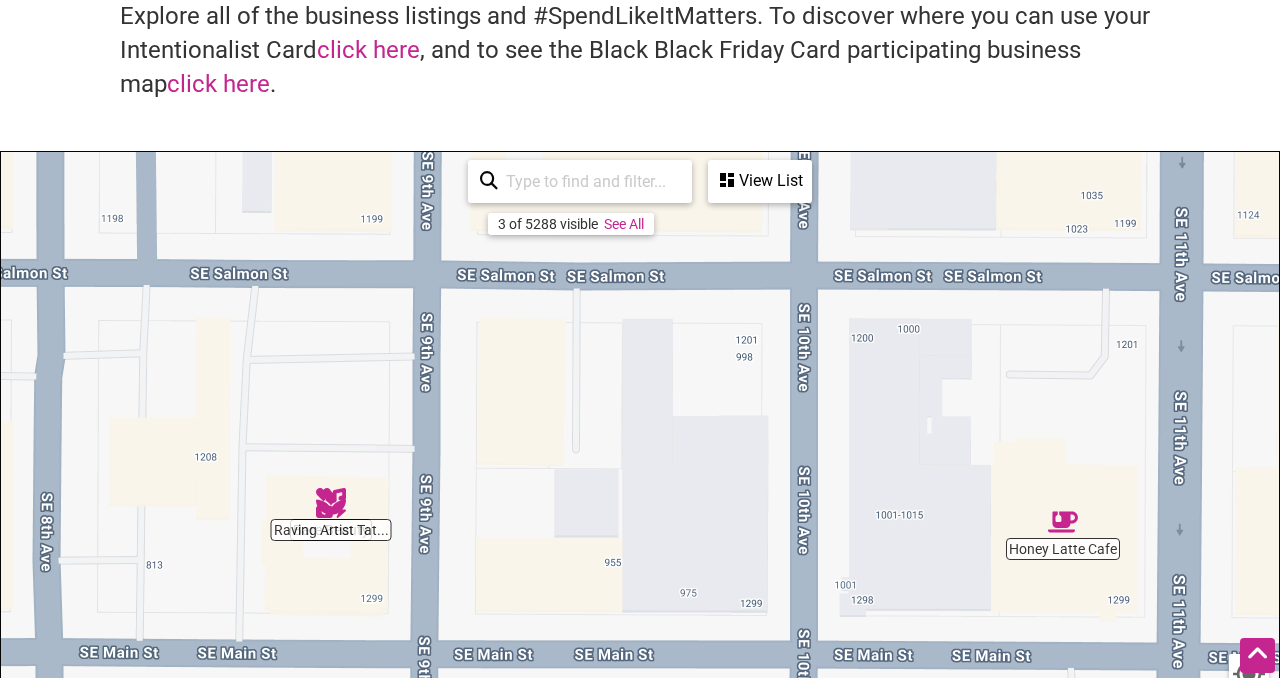 click on "To navigate, press the arrow keys." at bounding box center [640, 541] 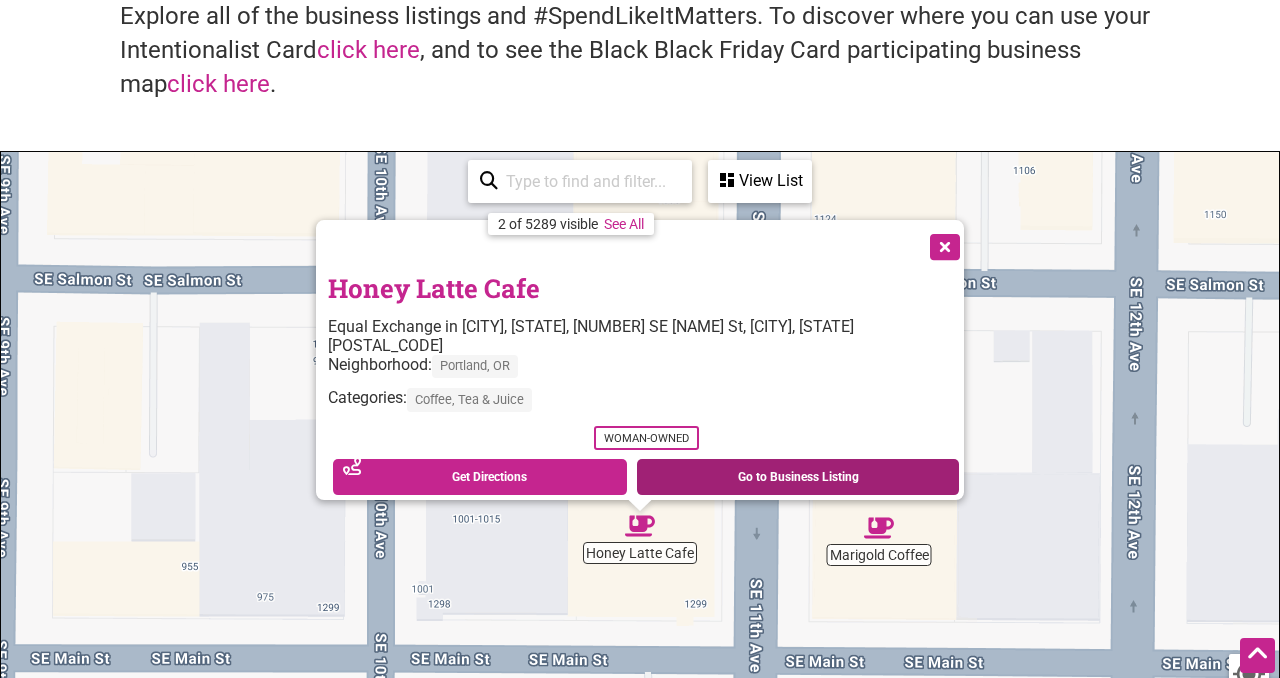click on "Go to Business Listing" at bounding box center [798, 477] 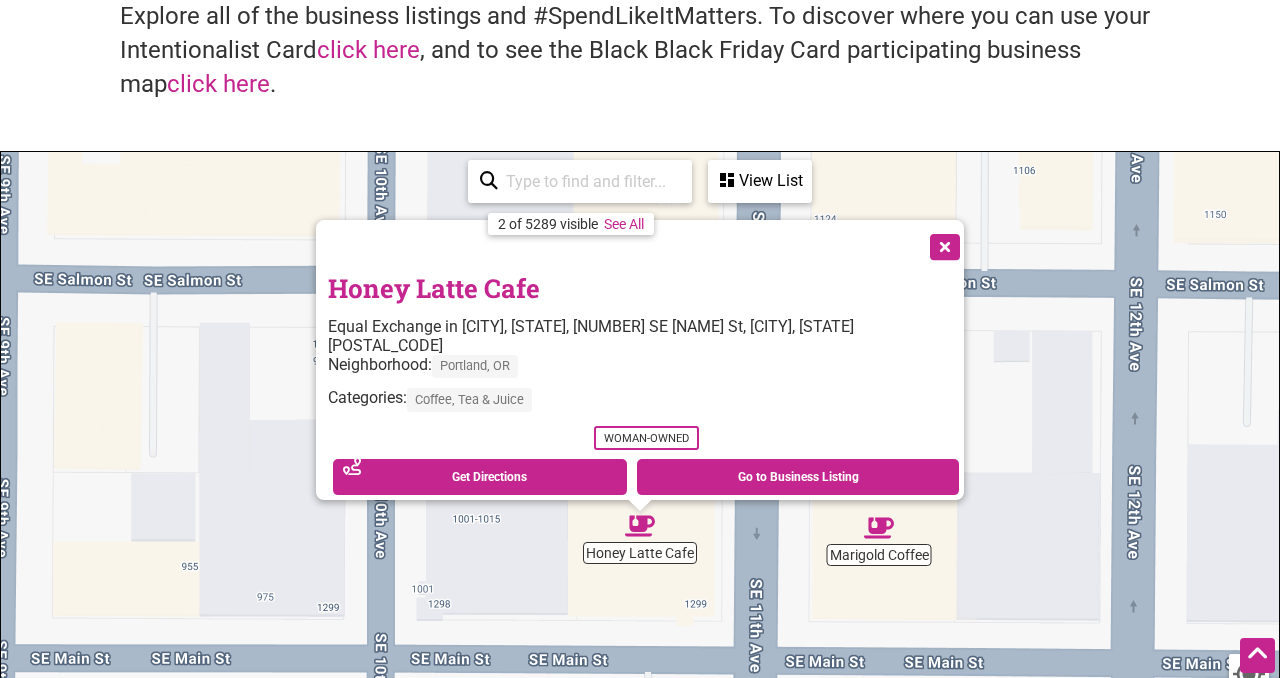 click at bounding box center [943, 245] 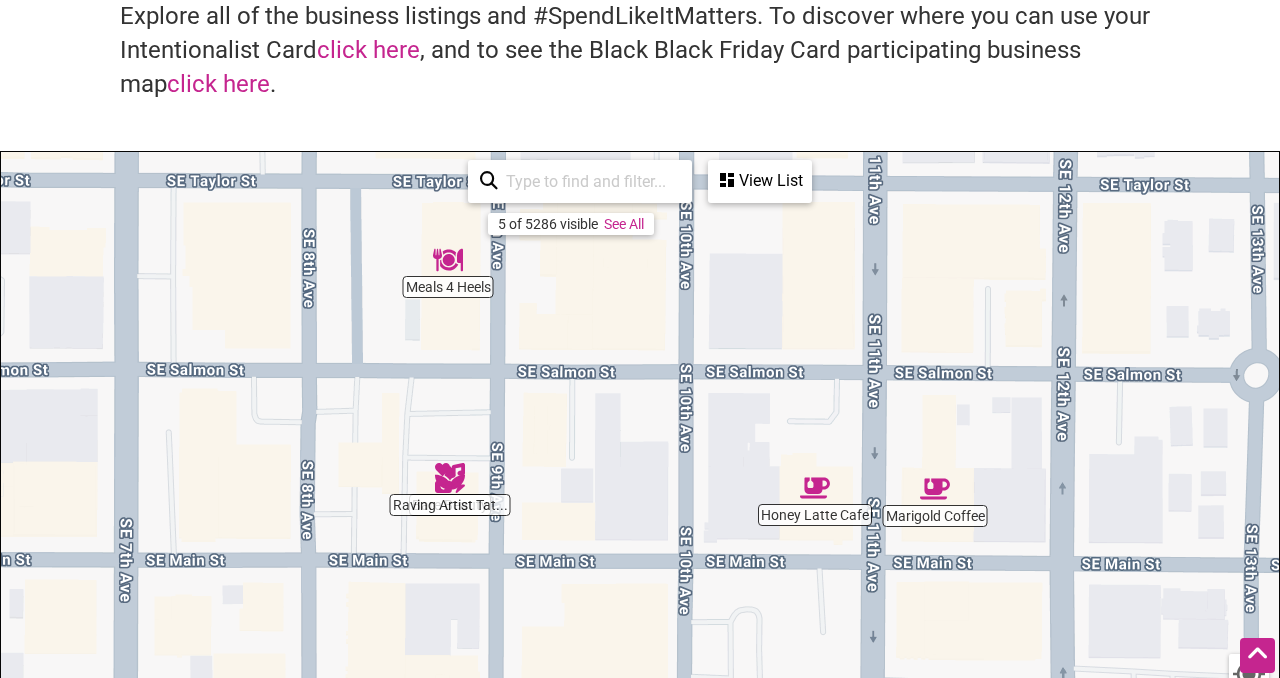 drag, startPoint x: 442, startPoint y: 342, endPoint x: 703, endPoint y: 559, distance: 339.426 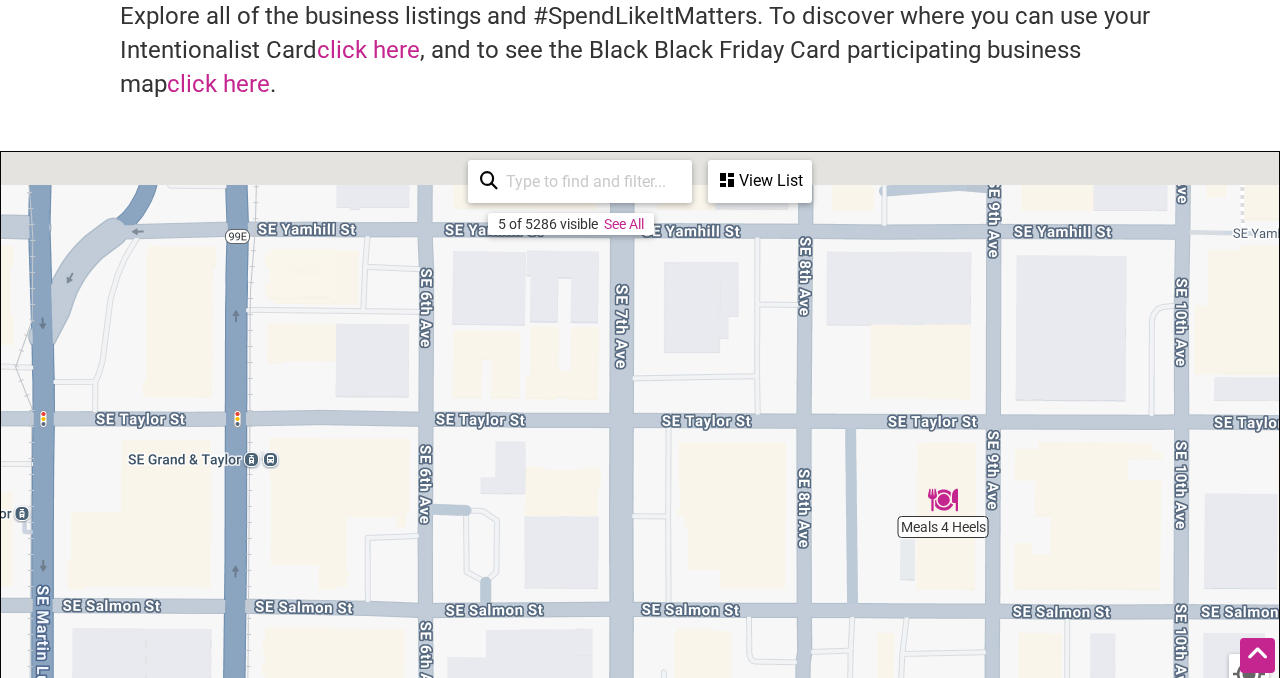 drag, startPoint x: 352, startPoint y: 327, endPoint x: 773, endPoint y: 445, distance: 437.2242 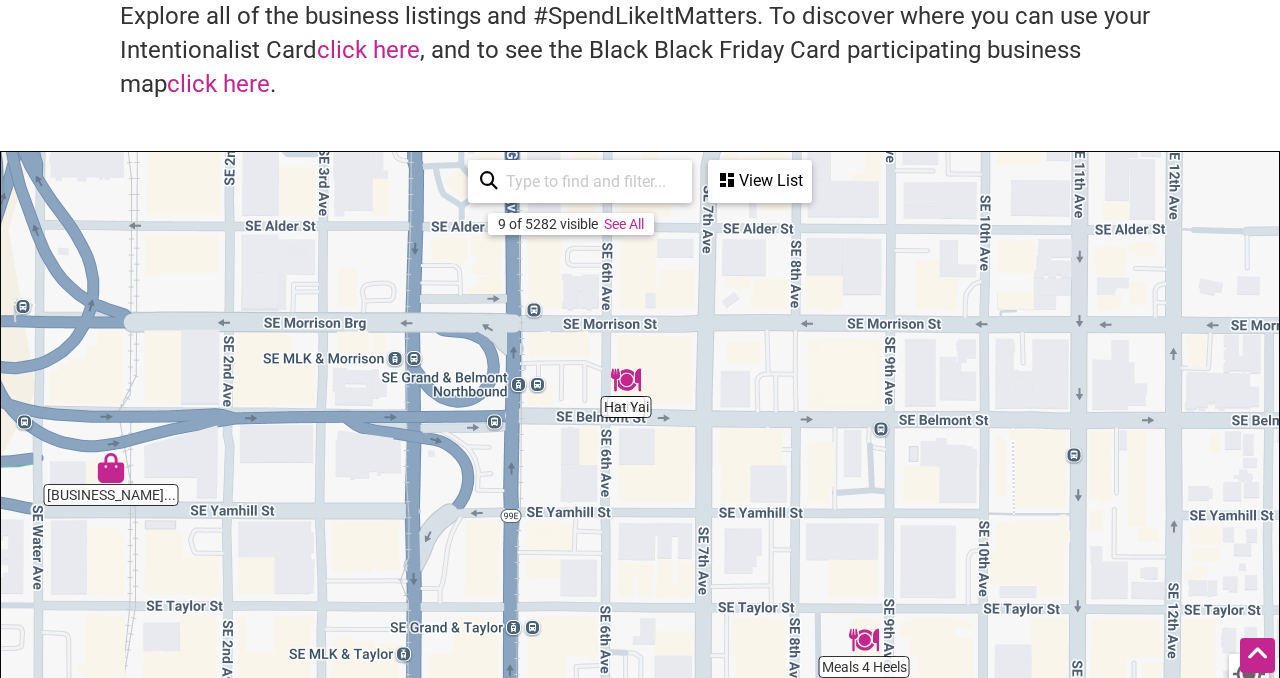 drag, startPoint x: 649, startPoint y: 306, endPoint x: 654, endPoint y: 486, distance: 180.06943 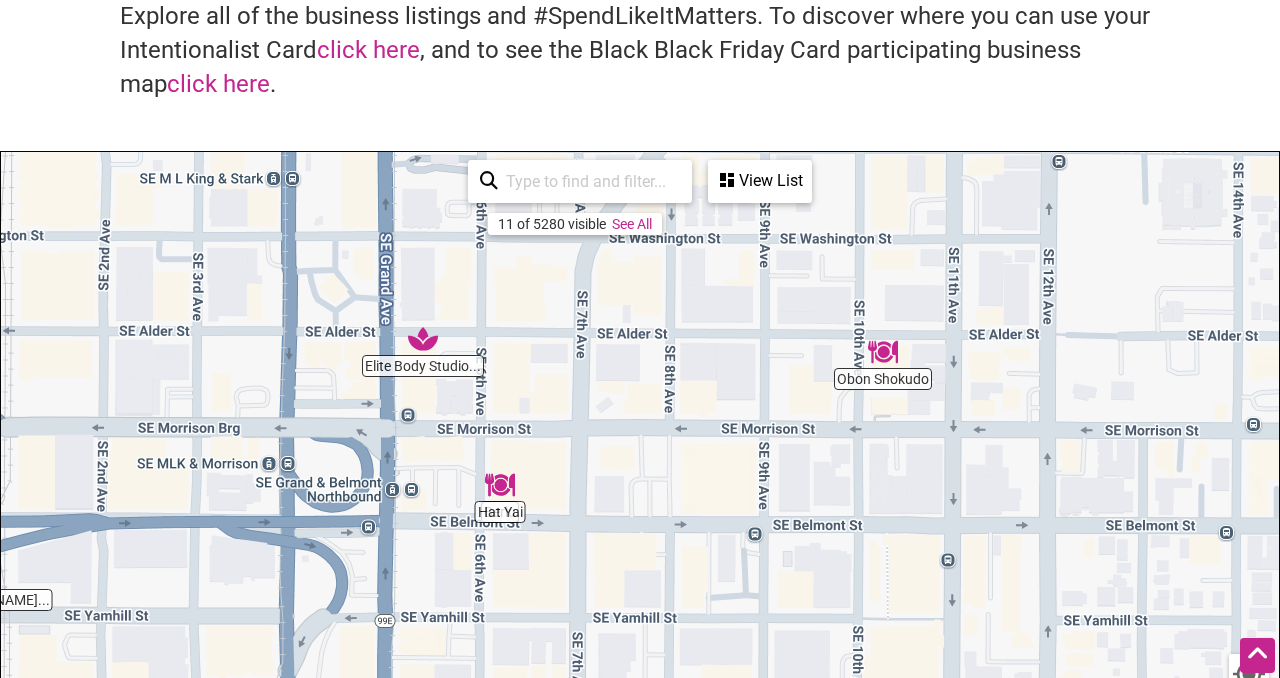 drag, startPoint x: 675, startPoint y: 382, endPoint x: 548, endPoint y: 490, distance: 166.71233 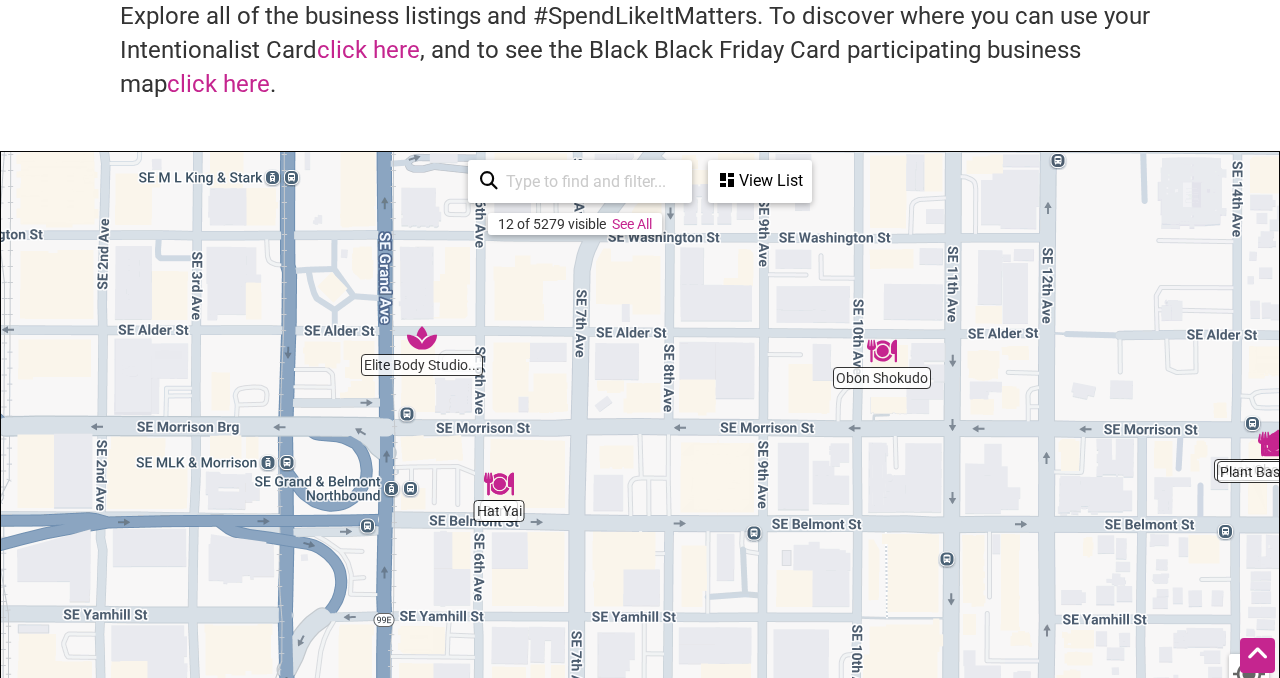 click at bounding box center [882, 351] 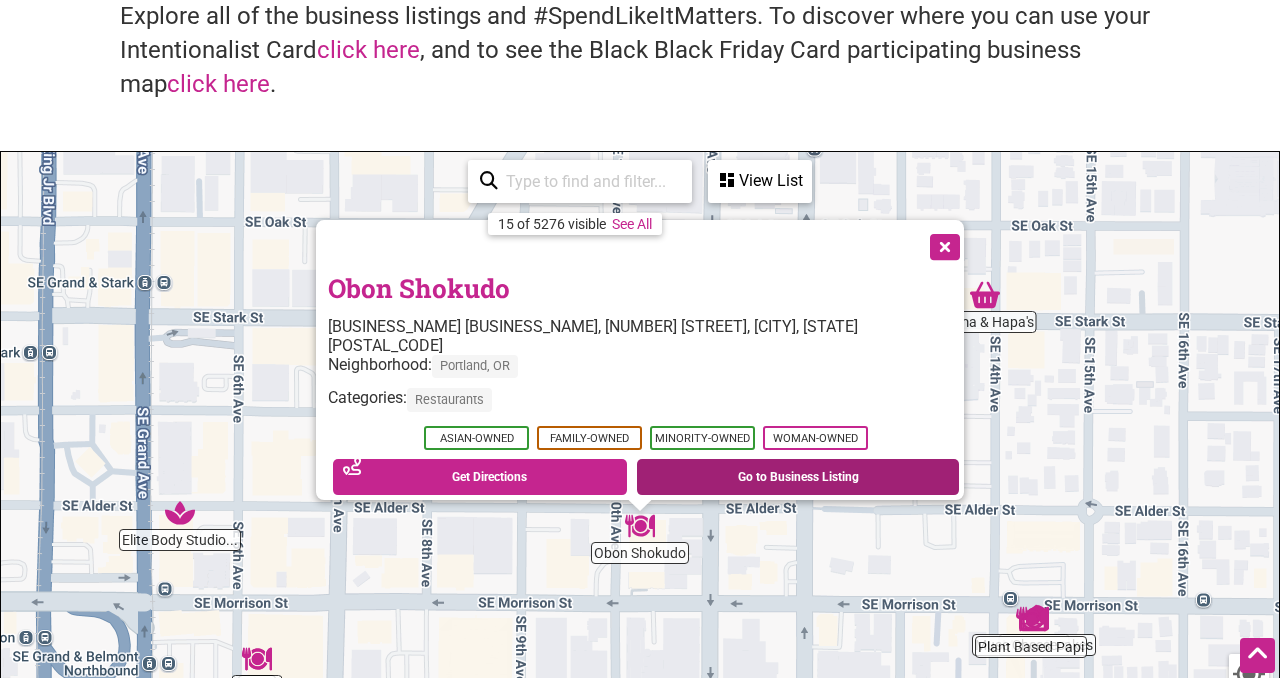 click on "Go to Business Listing" at bounding box center [798, 477] 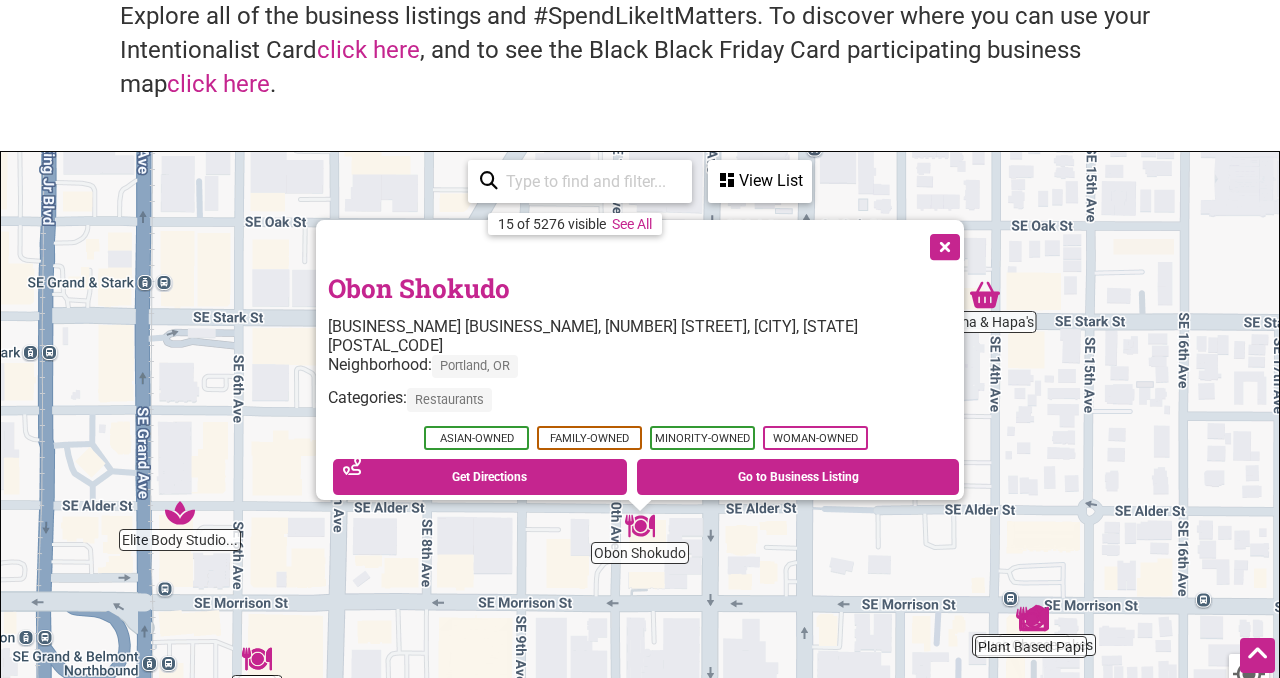 click at bounding box center (943, 245) 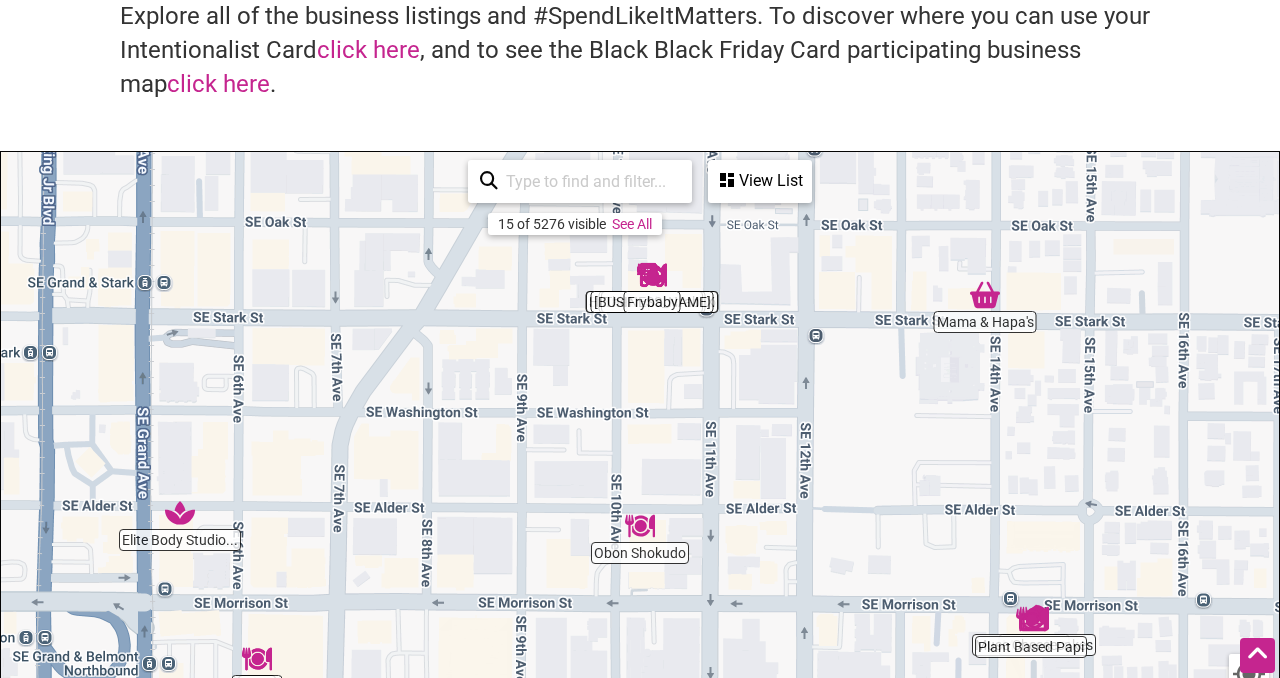 click on "To navigate, press the arrow keys." at bounding box center [640, 541] 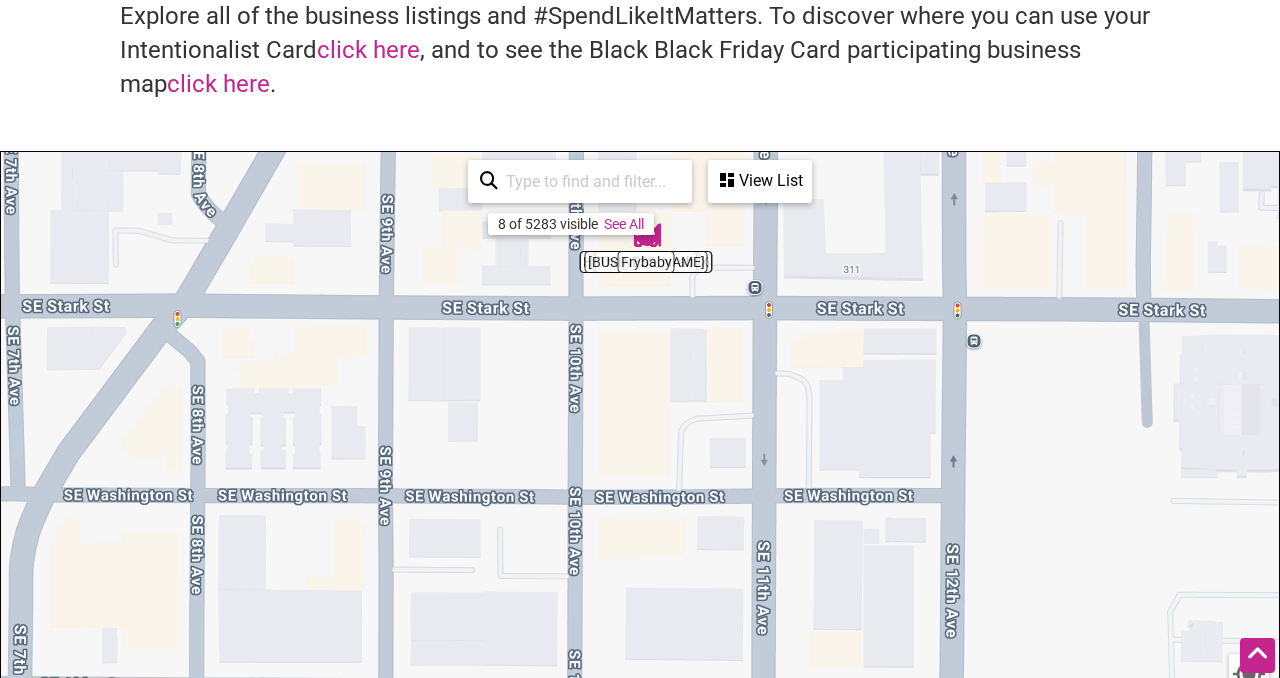 click on "To navigate, press the arrow keys." at bounding box center [640, 541] 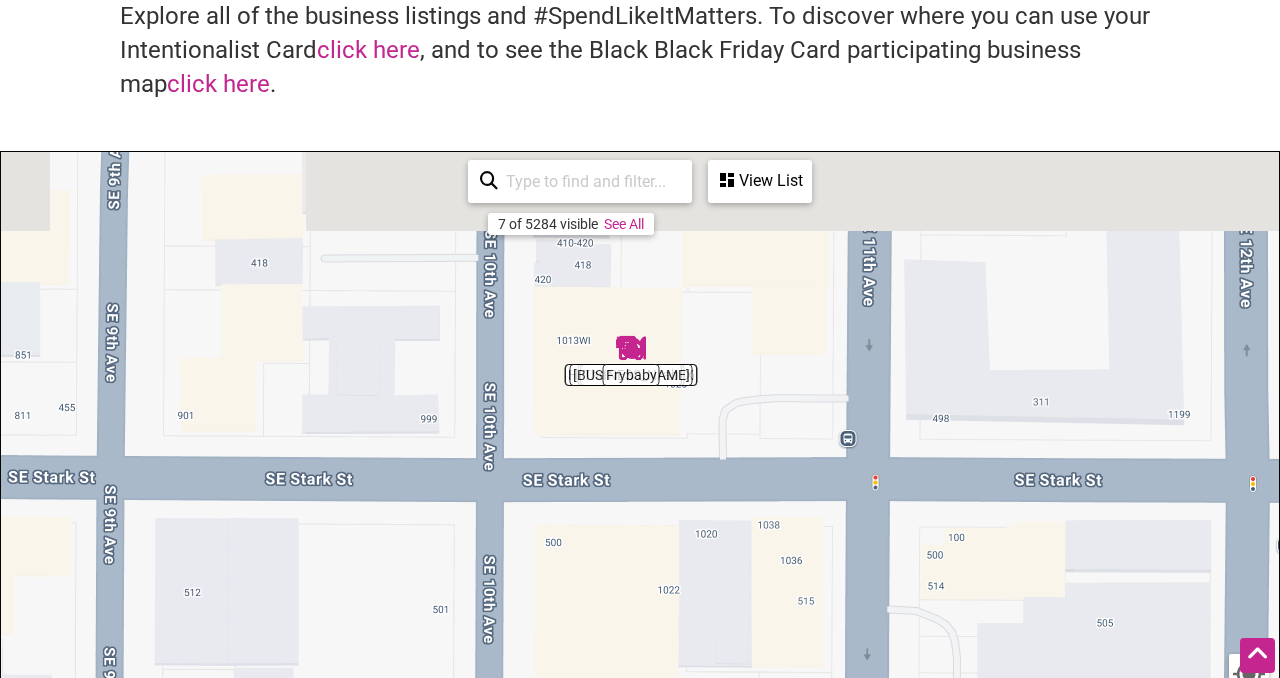 drag, startPoint x: 692, startPoint y: 257, endPoint x: 687, endPoint y: 452, distance: 195.06409 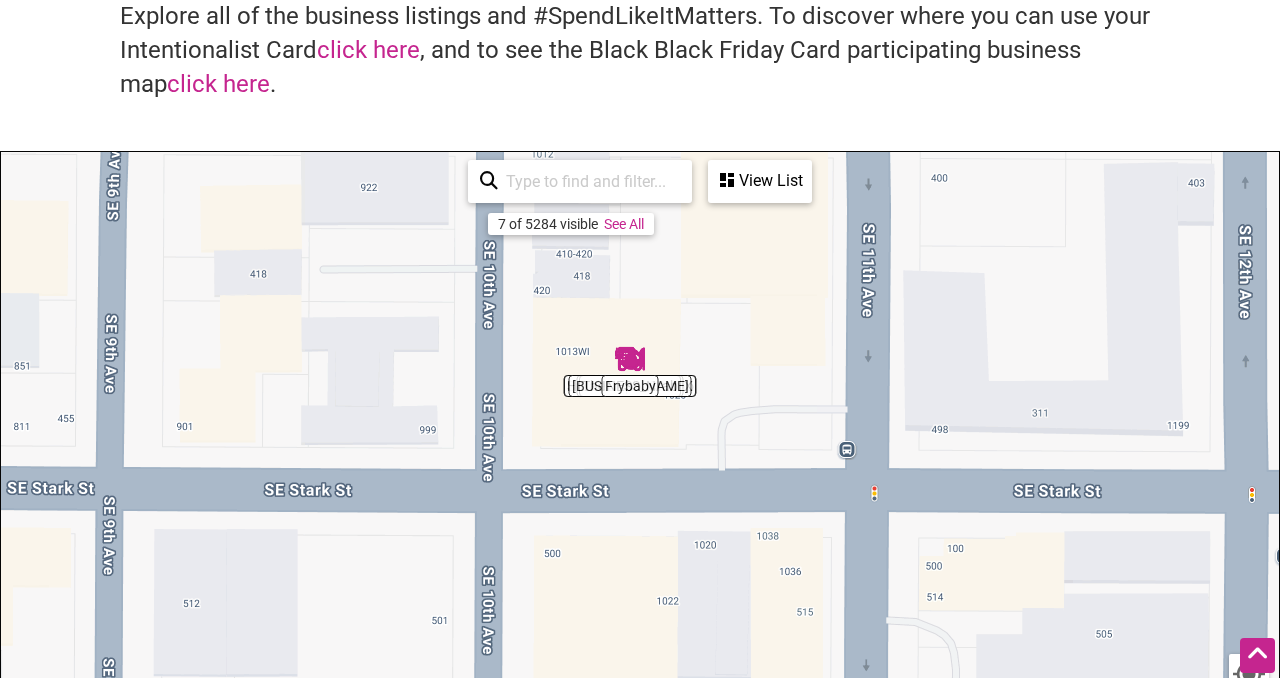 click on "To navigate, press the arrow keys." at bounding box center (640, 541) 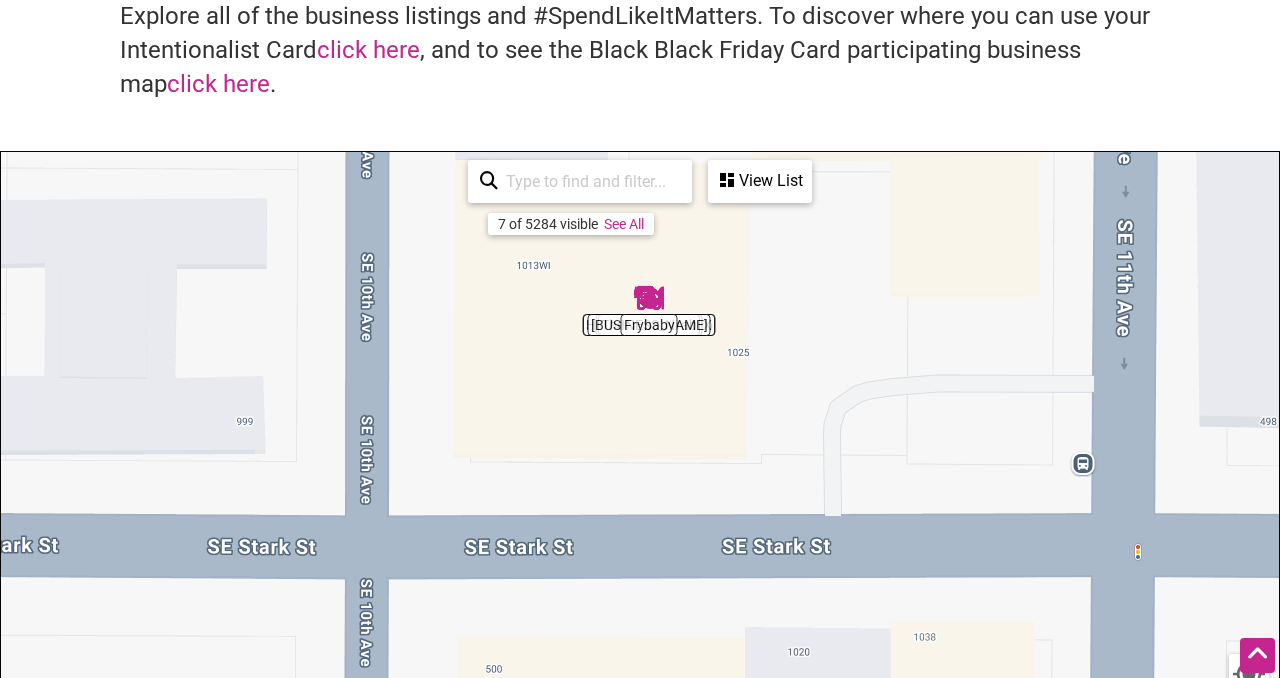 click at bounding box center (649, 298) 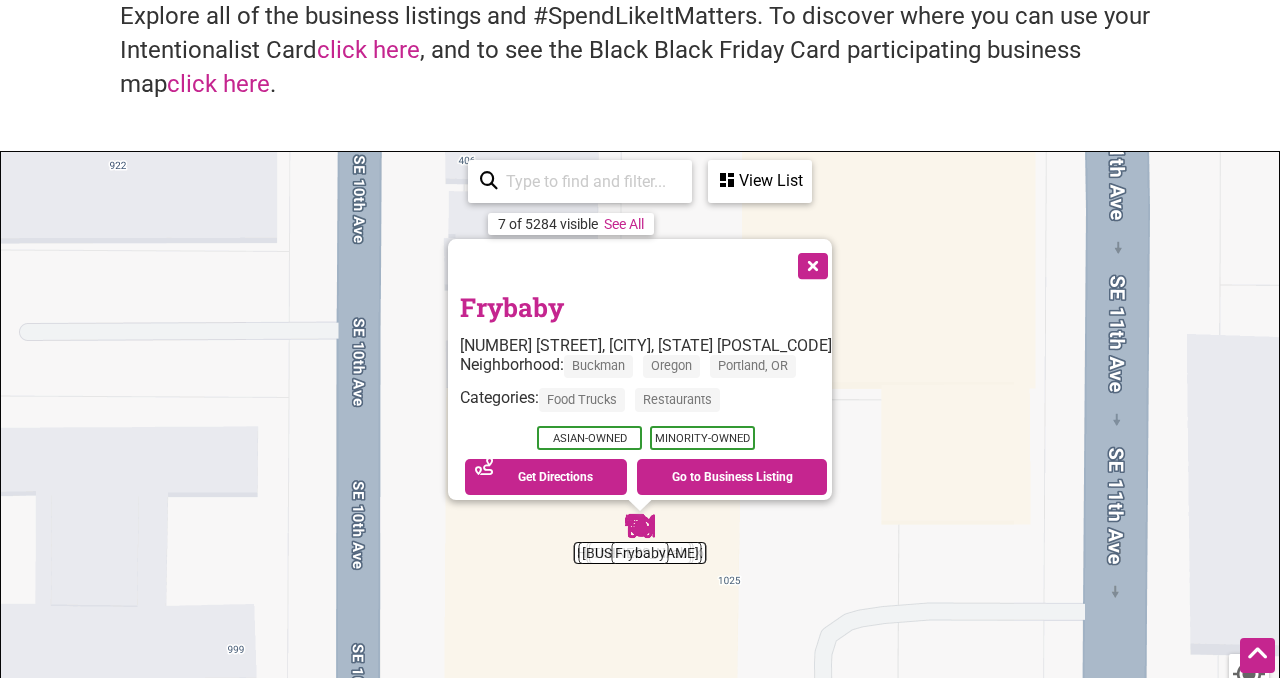 click on "To navigate, press the arrow keys.
Frybaby
1015 SE Stark St, Portland, OR 97214
Neighborhood:  Buckman Oregon Portland, OR
Categories:  Food Trucks Restaurants
Asian-Owned Minority-Owned
See on Map
Get Directions
Go to Business Listing" at bounding box center (640, 541) 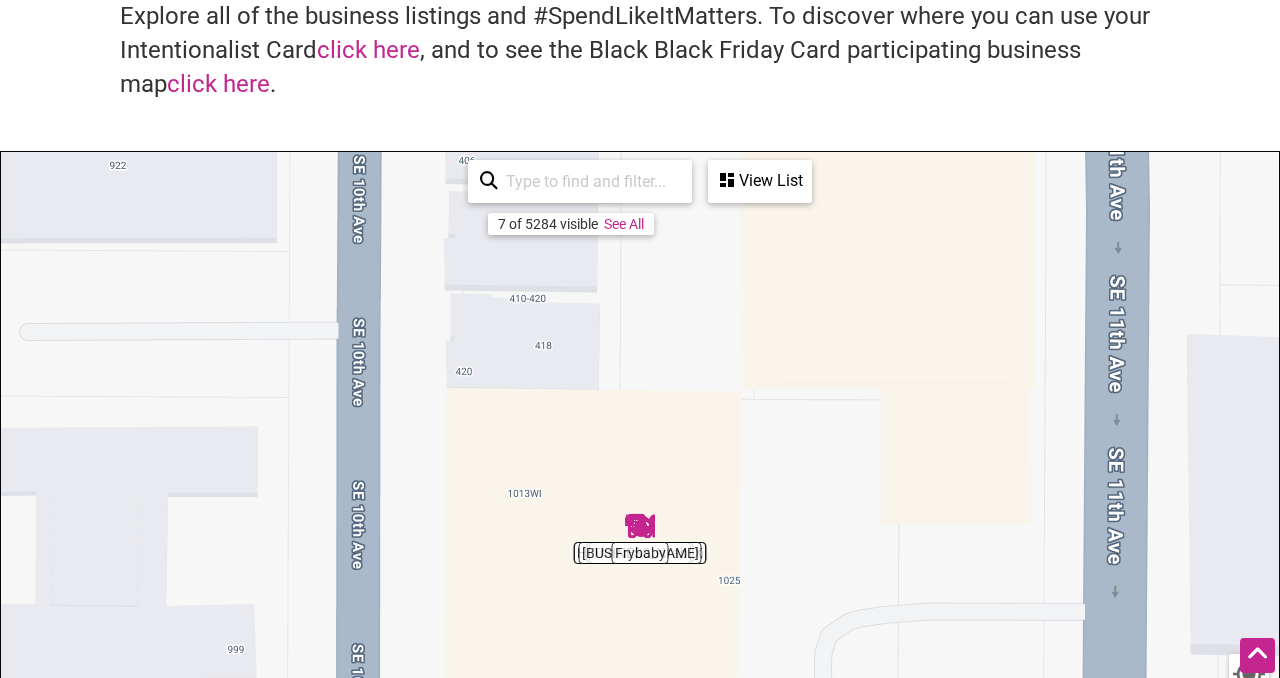 click on "View List" at bounding box center (760, 181) 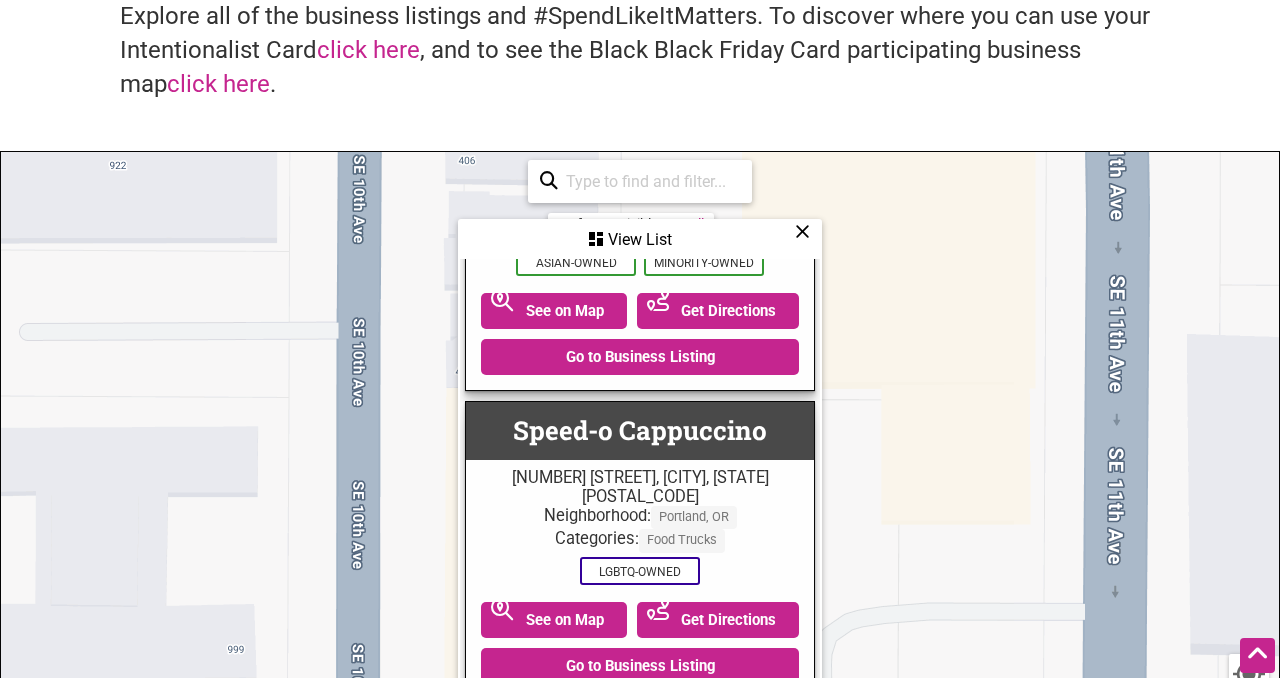 scroll, scrollTop: 1482, scrollLeft: 0, axis: vertical 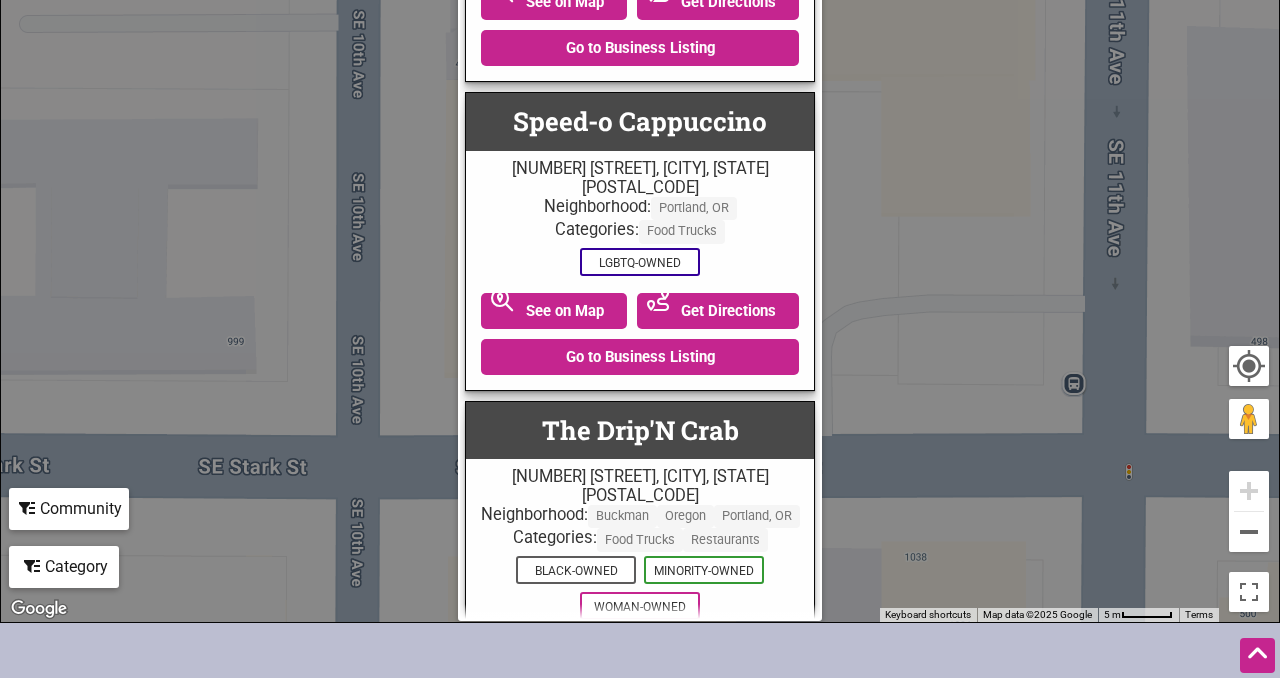click on "Go to Business Listing" at bounding box center (640, 701) 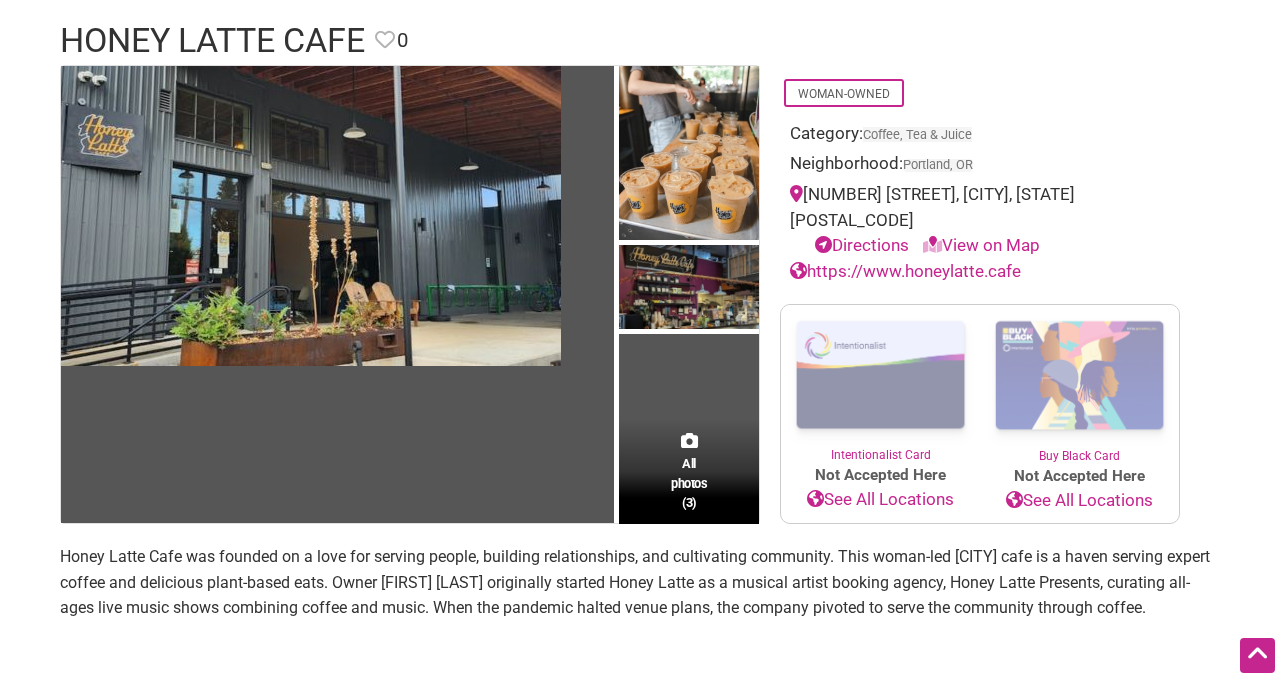 scroll, scrollTop: 142, scrollLeft: 0, axis: vertical 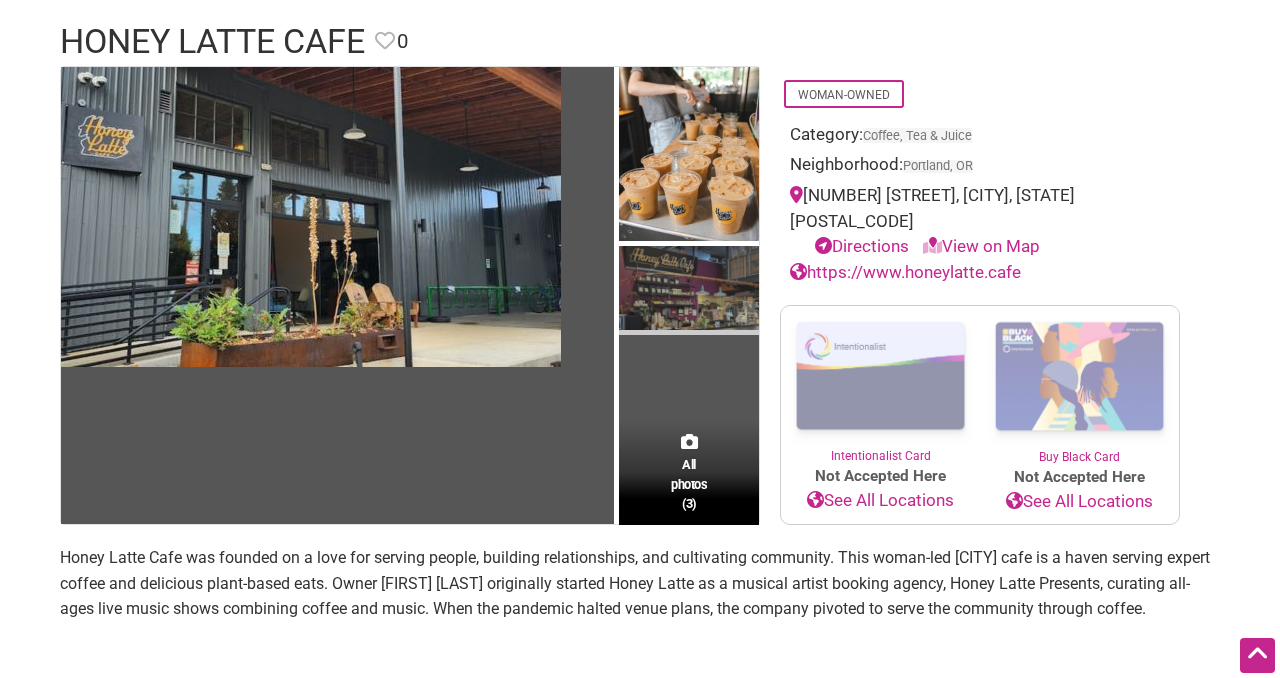 click at bounding box center [689, 290] 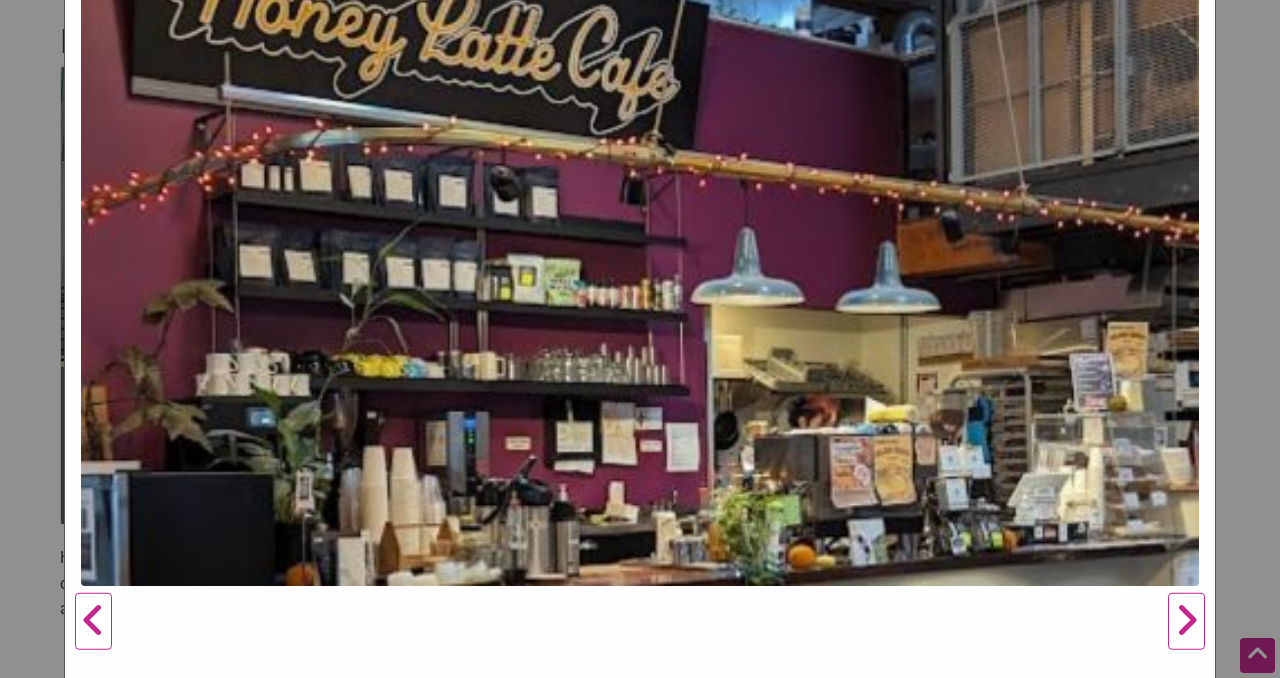 scroll, scrollTop: 0, scrollLeft: 0, axis: both 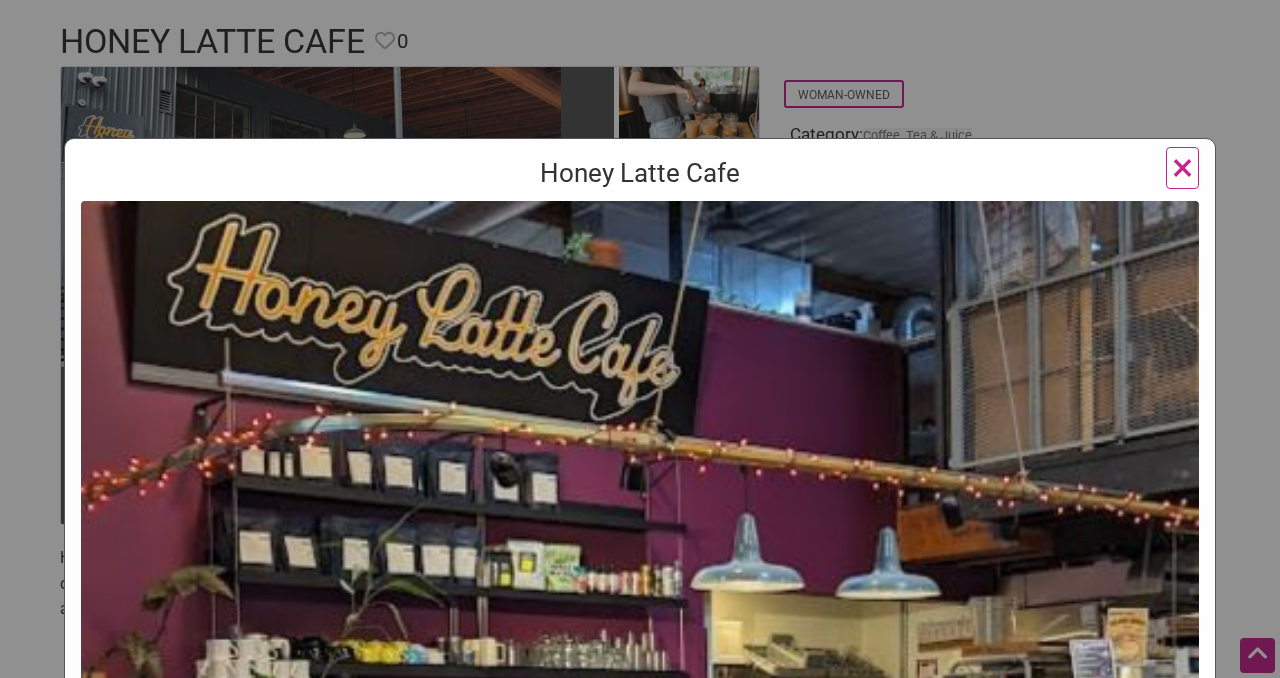 click on "×" at bounding box center (1182, 167) 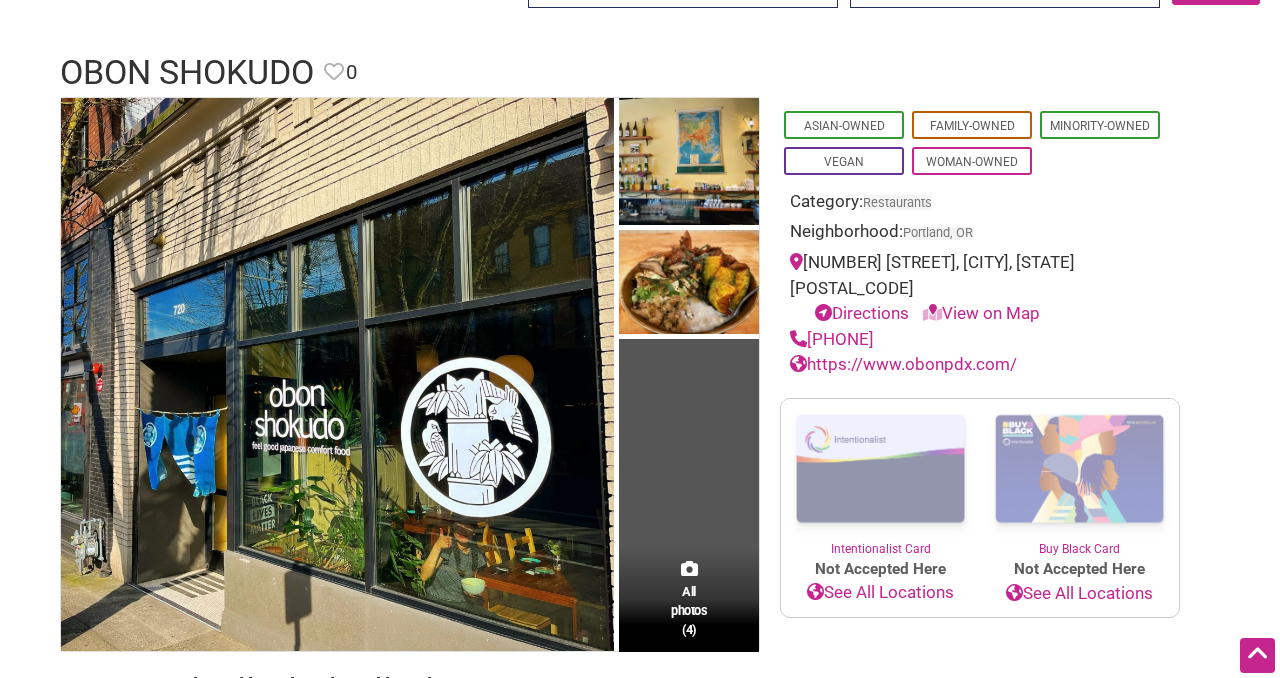 scroll, scrollTop: 88, scrollLeft: 0, axis: vertical 